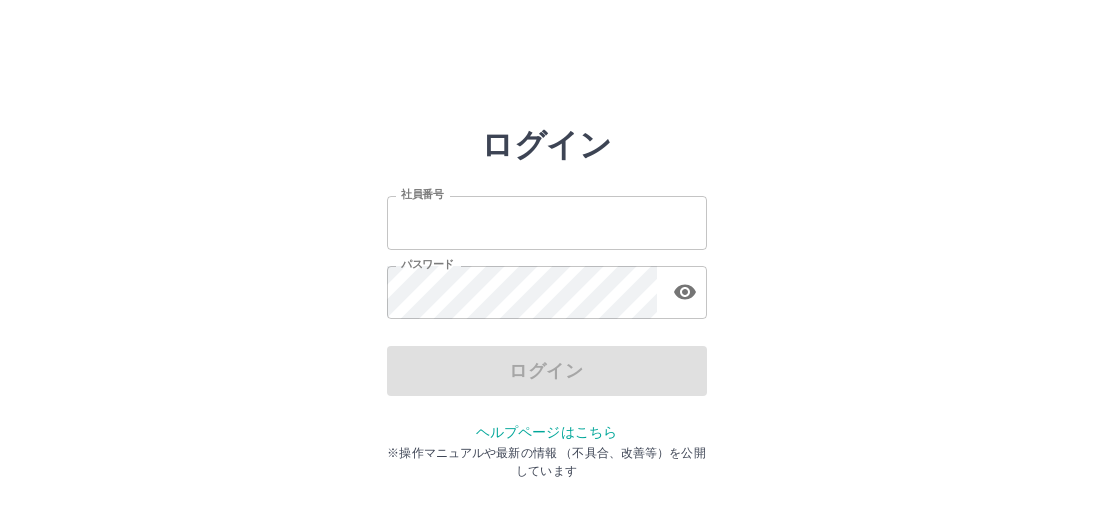 scroll, scrollTop: 0, scrollLeft: 0, axis: both 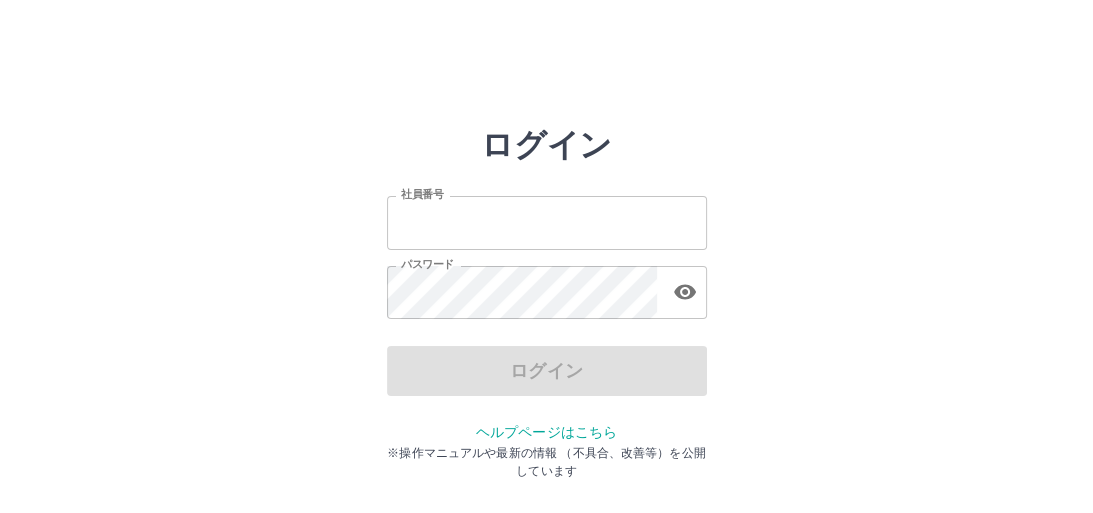 type on "*******" 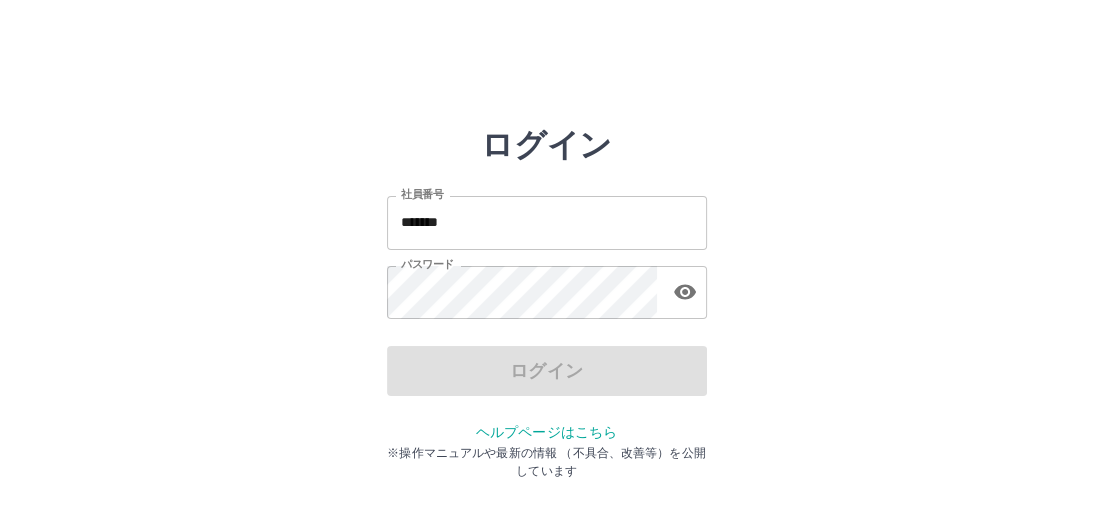 click on "ログイン" at bounding box center (547, 371) 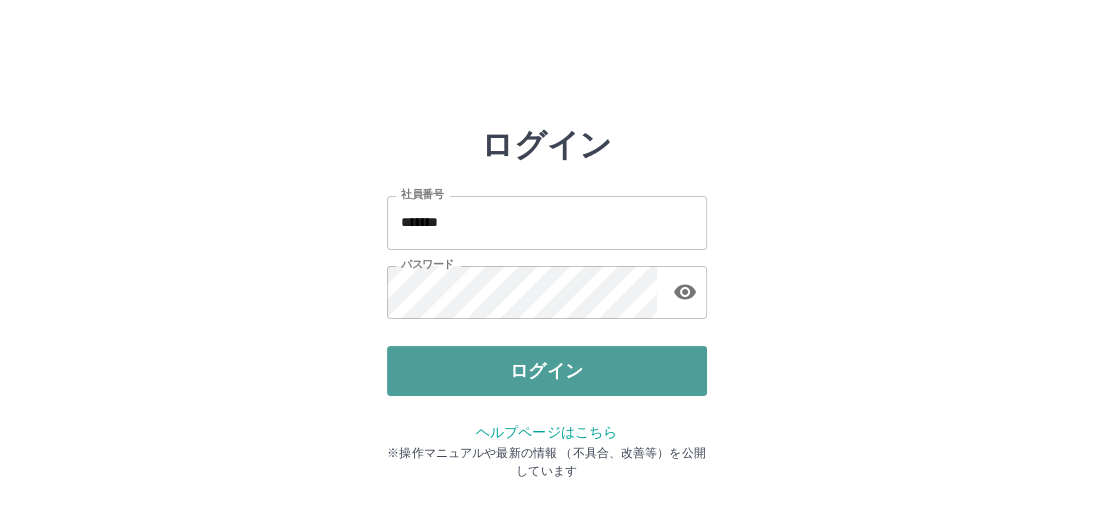 click on "ログイン" at bounding box center (547, 371) 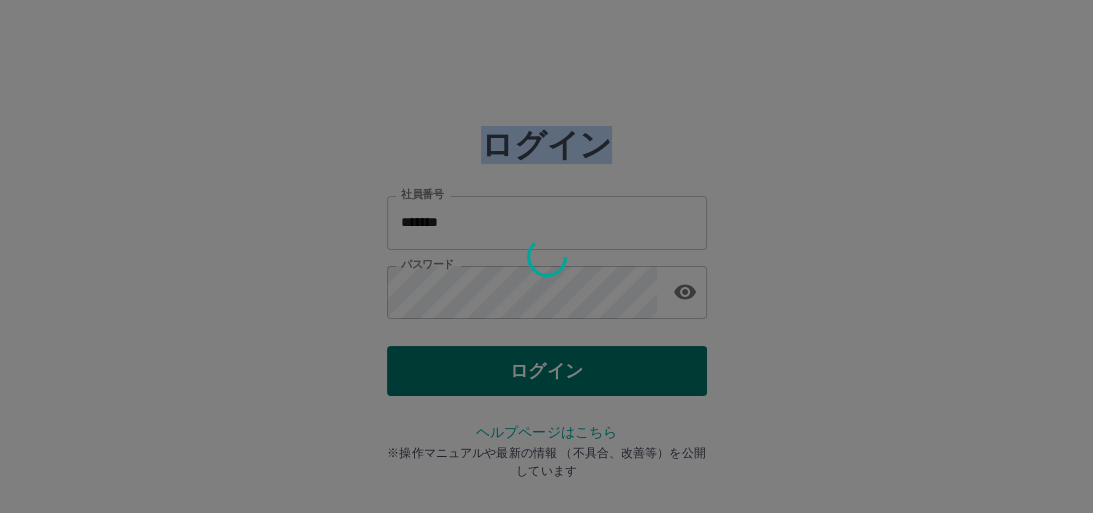 click at bounding box center [546, 256] 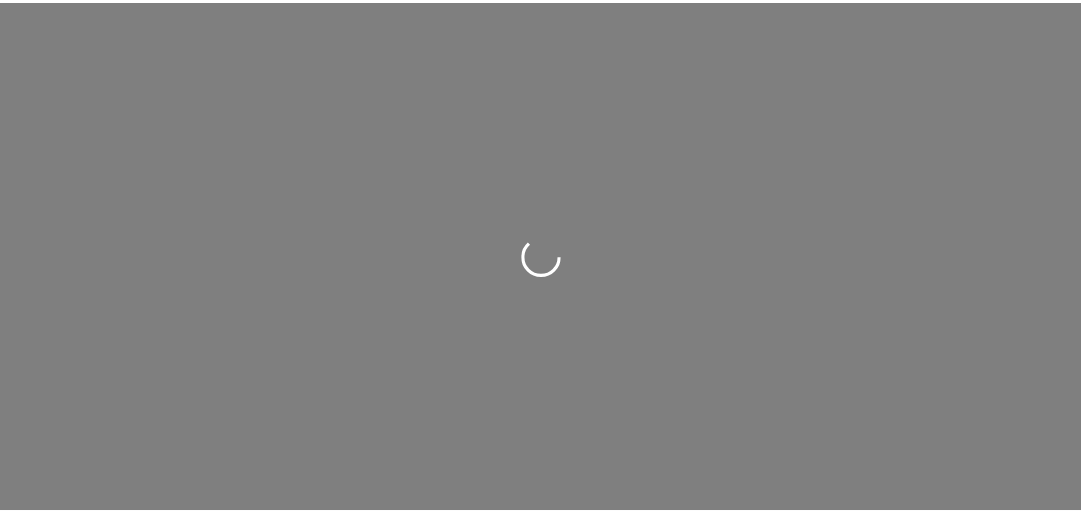 scroll, scrollTop: 0, scrollLeft: 0, axis: both 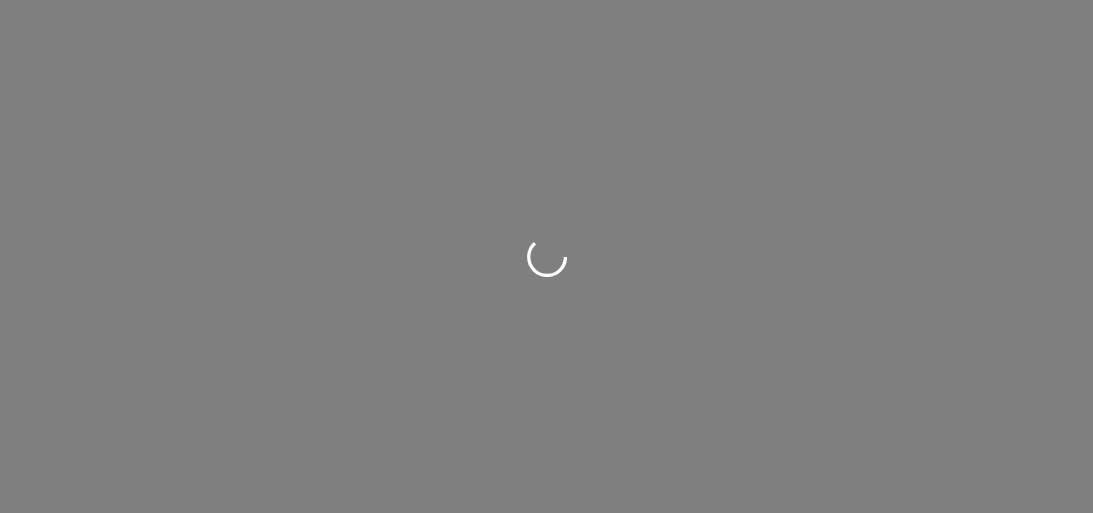 click at bounding box center [546, 256] 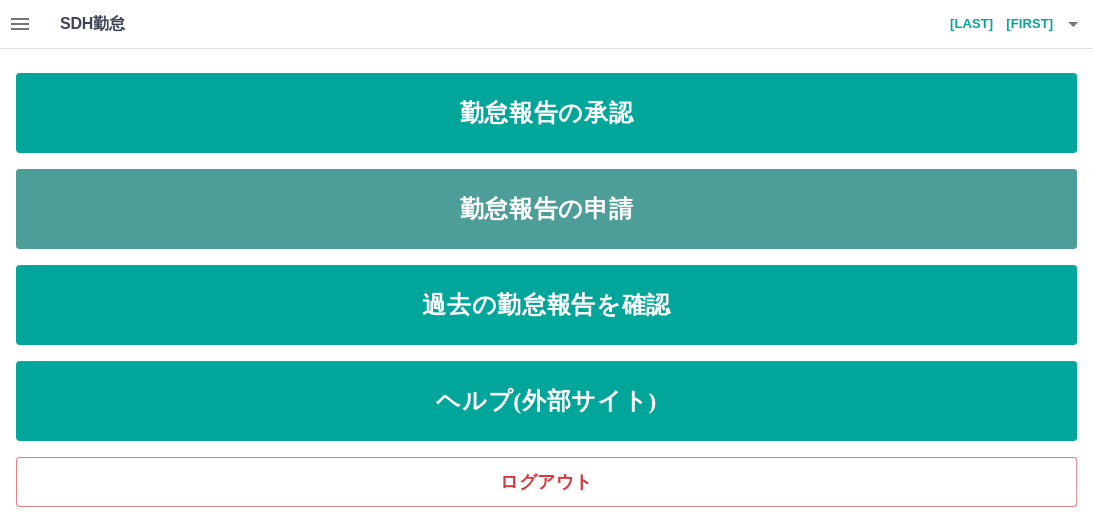 click on "勤怠報告の申請" at bounding box center (546, 209) 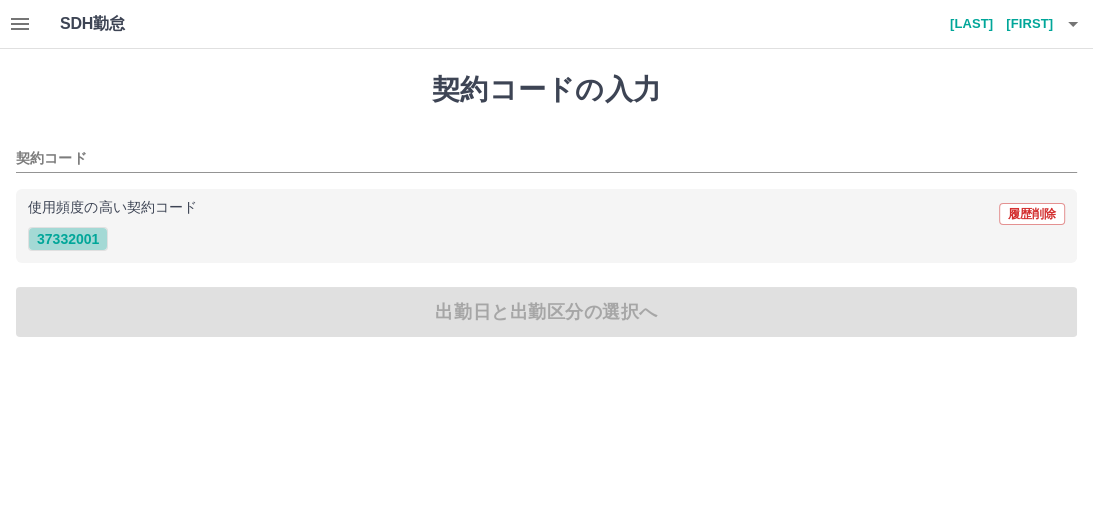 click on "37332001" at bounding box center (68, 239) 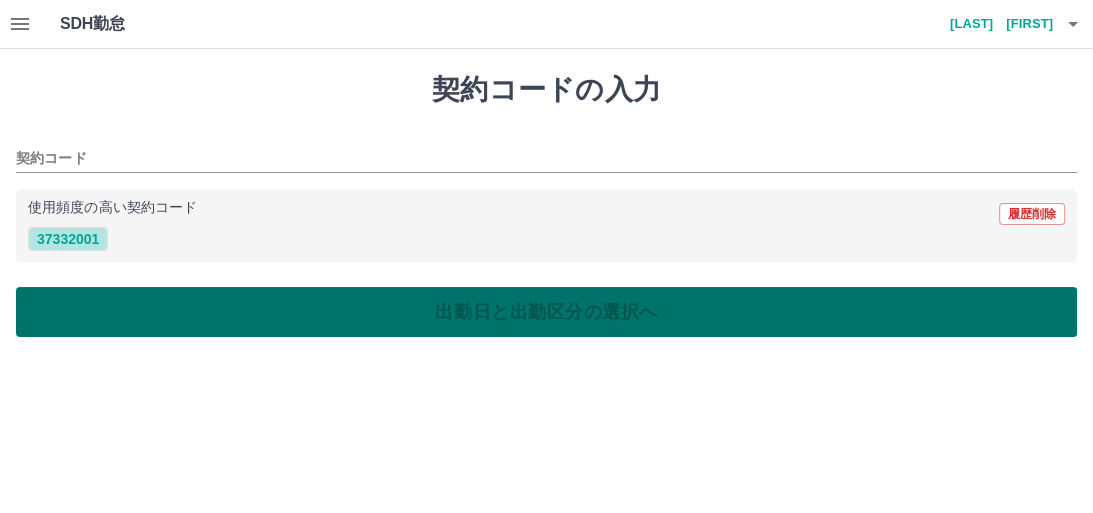 type on "********" 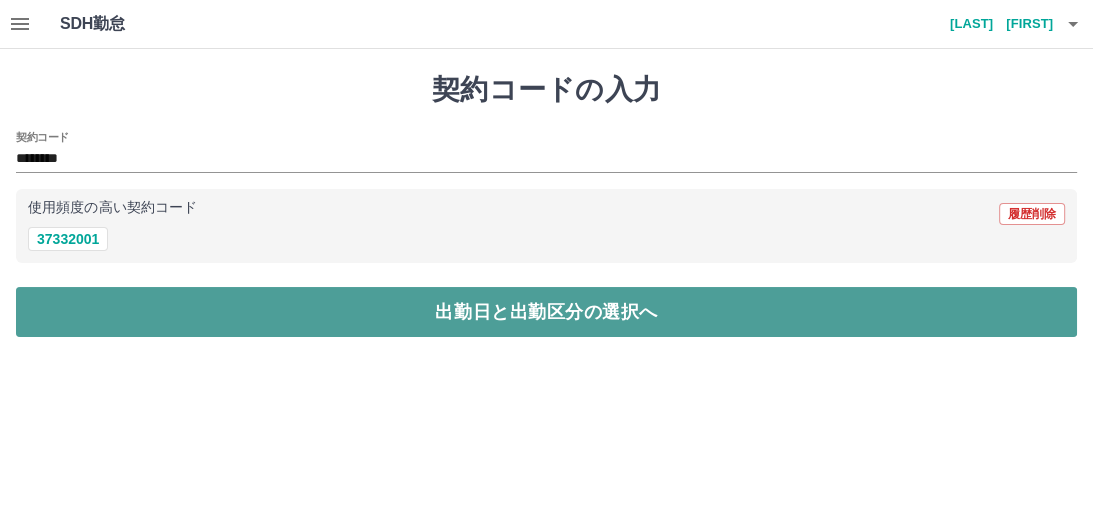 click on "出勤日と出勤区分の選択へ" at bounding box center (546, 312) 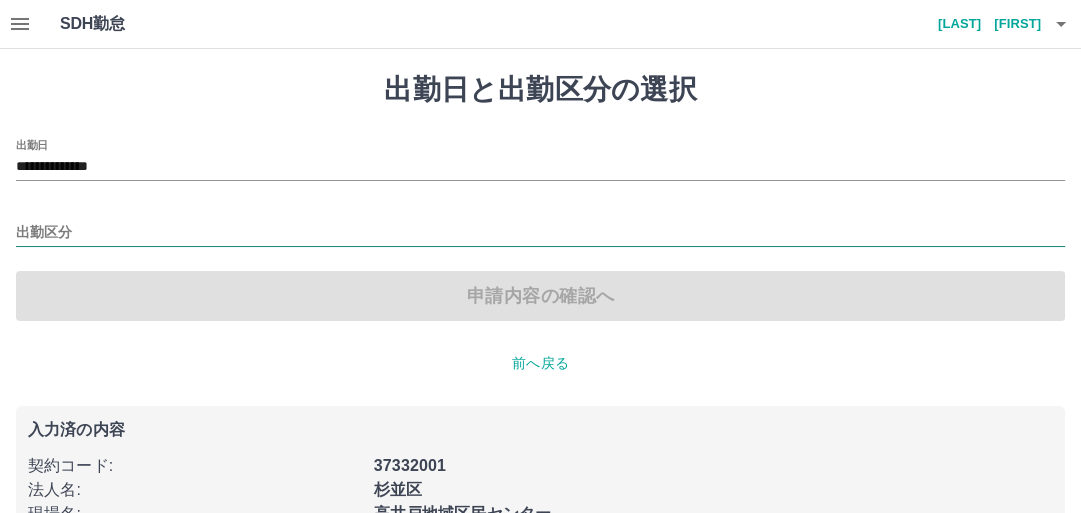 click on "出勤区分" at bounding box center (540, 233) 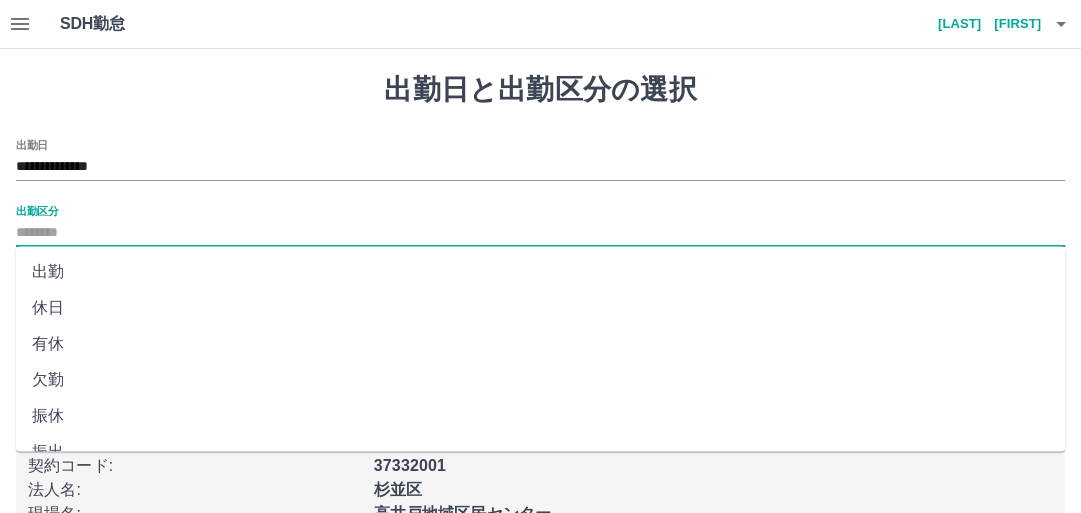 click on "出勤" at bounding box center [540, 272] 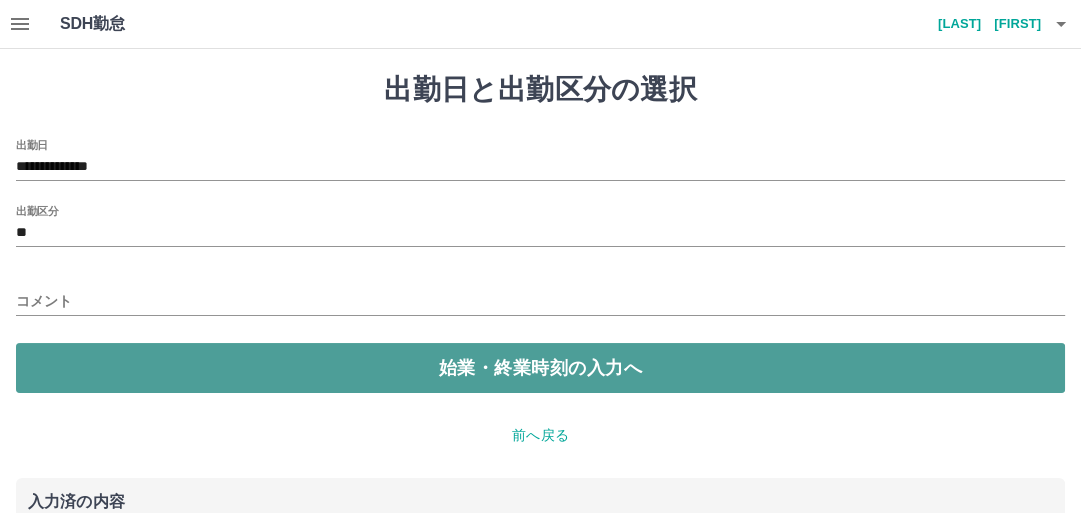 click on "始業・終業時刻の入力へ" at bounding box center (540, 368) 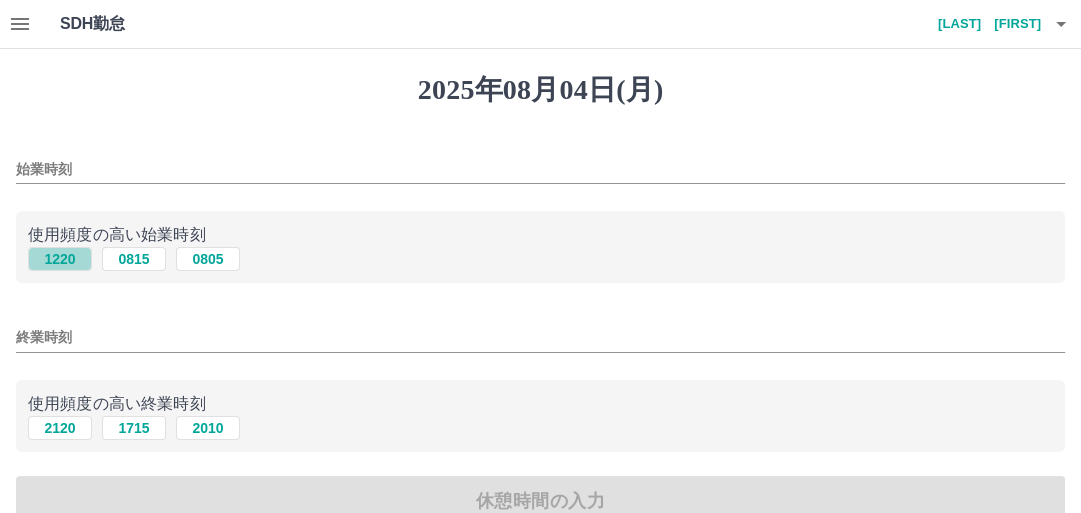 click on "1220" at bounding box center [60, 259] 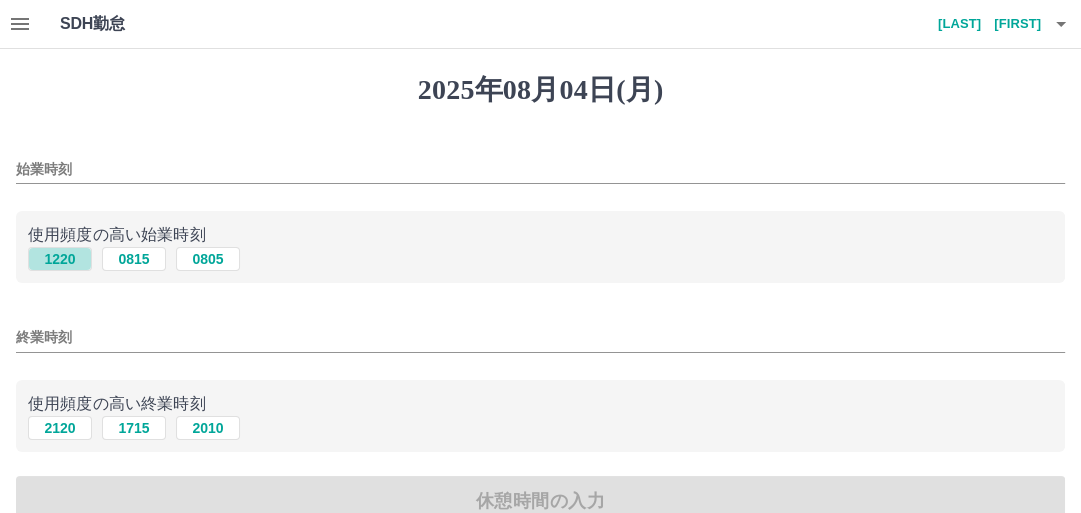 type on "****" 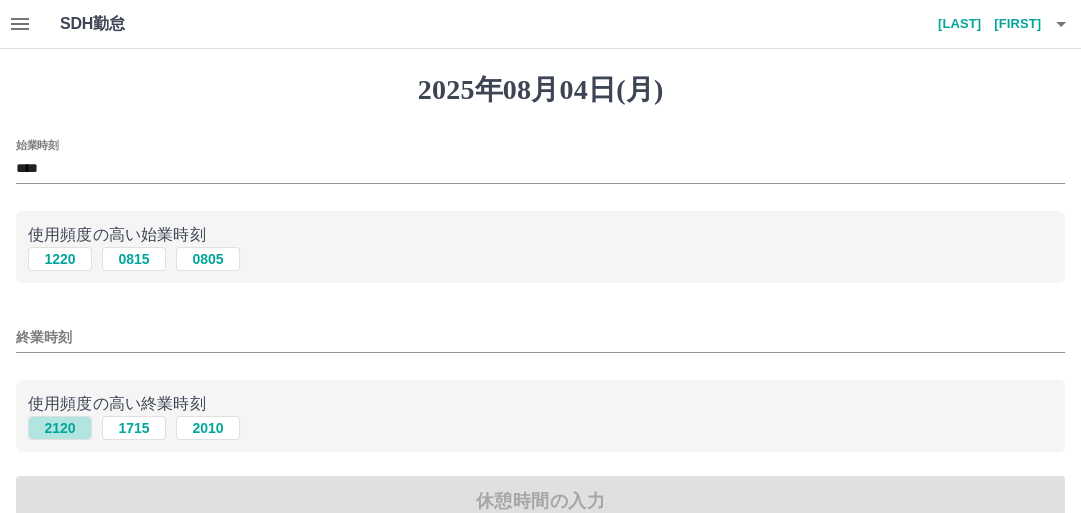 drag, startPoint x: 72, startPoint y: 432, endPoint x: 173, endPoint y: 397, distance: 106.89247 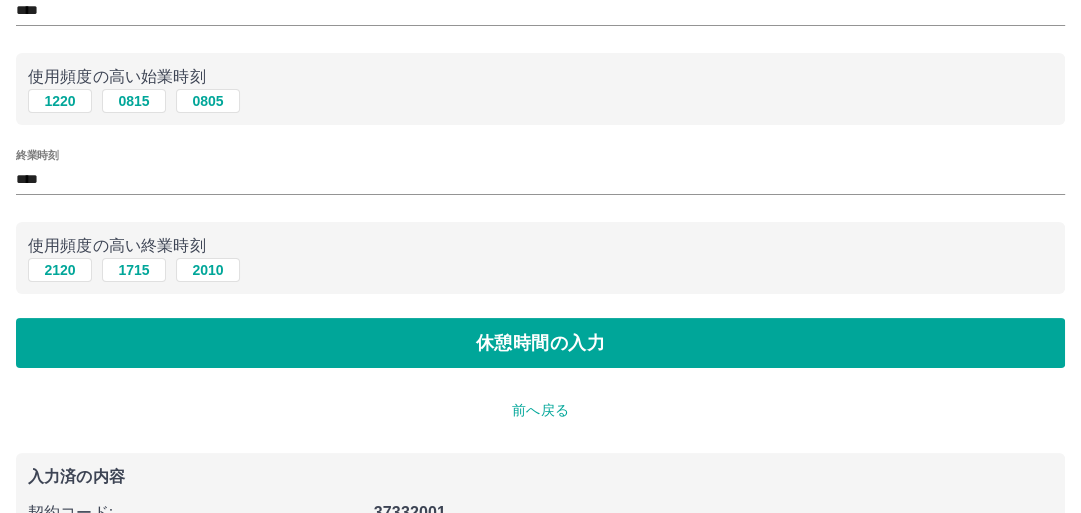 scroll, scrollTop: 160, scrollLeft: 0, axis: vertical 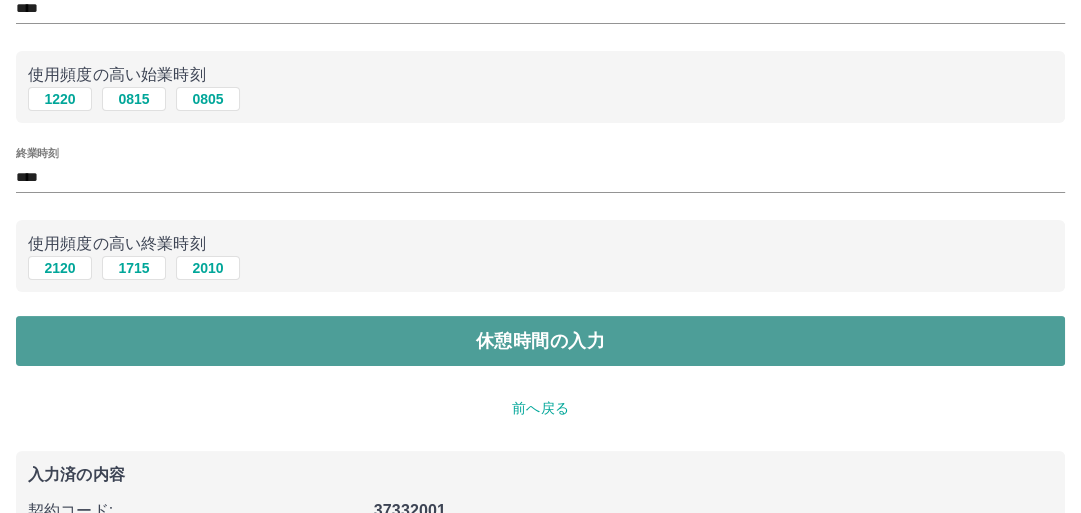 click on "休憩時間の入力" at bounding box center [540, 341] 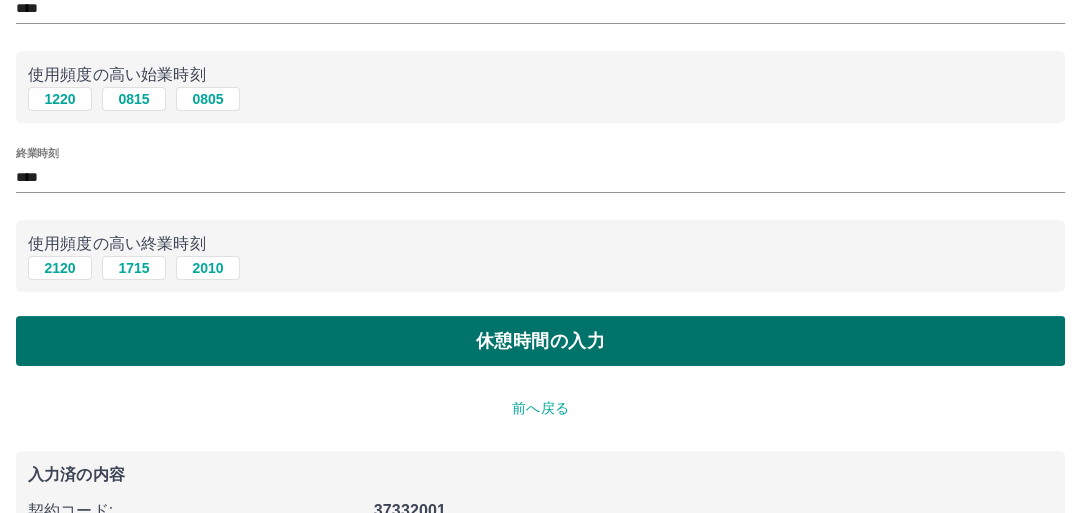 scroll, scrollTop: 0, scrollLeft: 0, axis: both 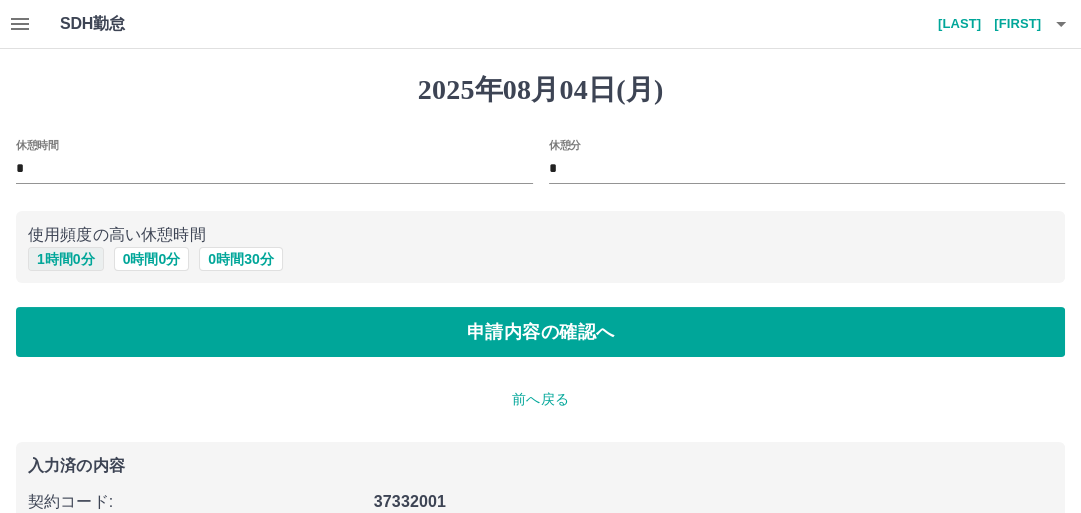 click on "1 時間 0 分" at bounding box center [66, 259] 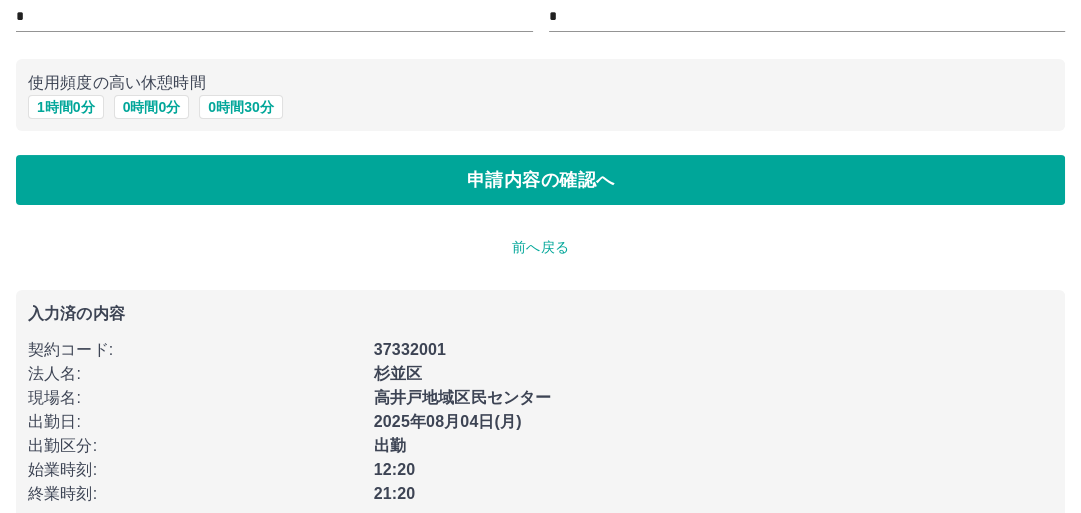 scroll, scrollTop: 160, scrollLeft: 0, axis: vertical 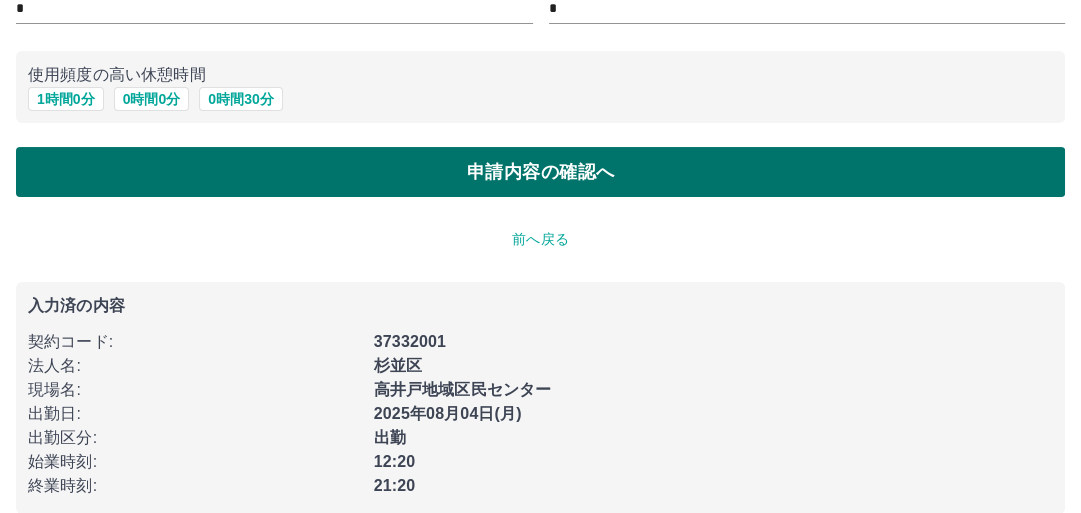 click on "申請内容の確認へ" at bounding box center [540, 172] 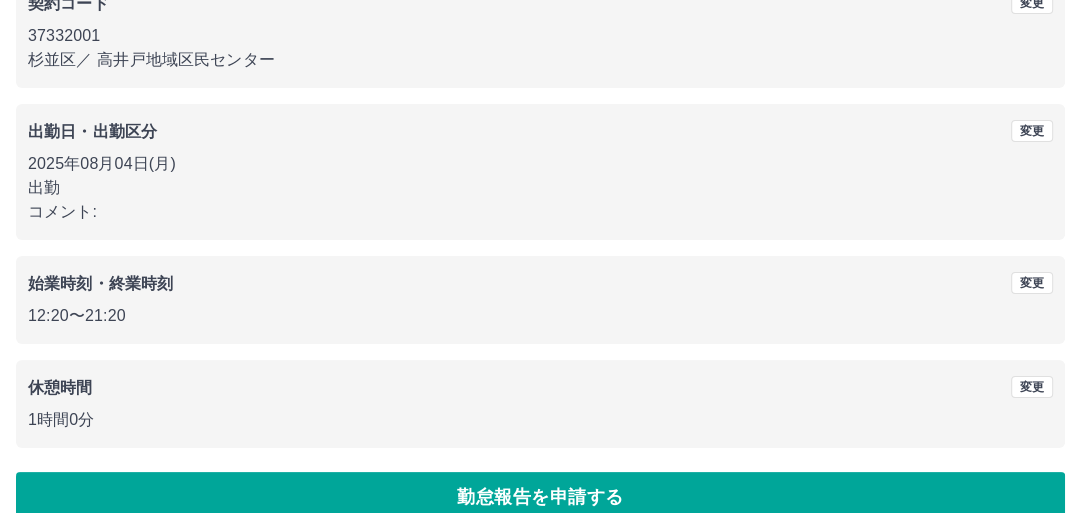 scroll, scrollTop: 236, scrollLeft: 0, axis: vertical 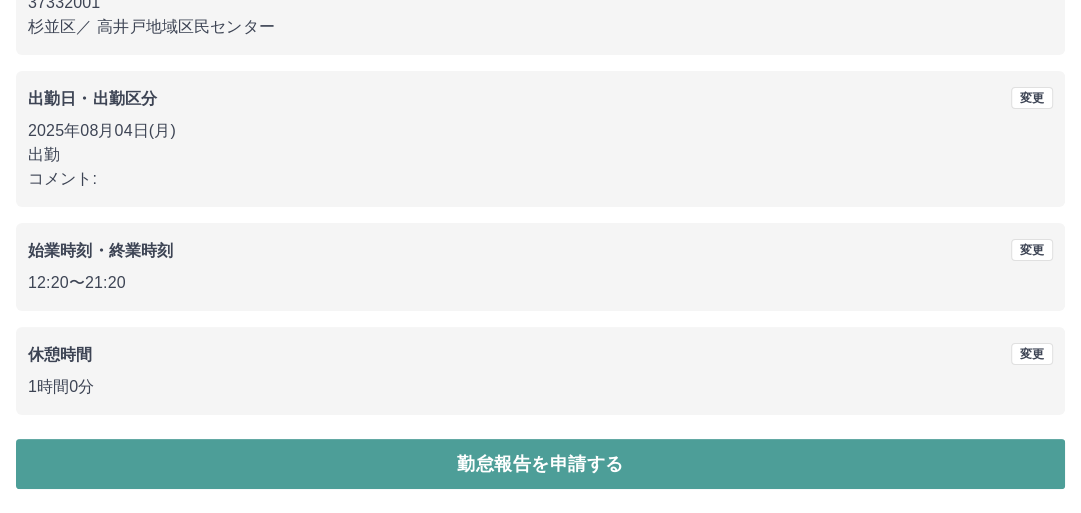 click on "勤怠報告を申請する" at bounding box center [540, 464] 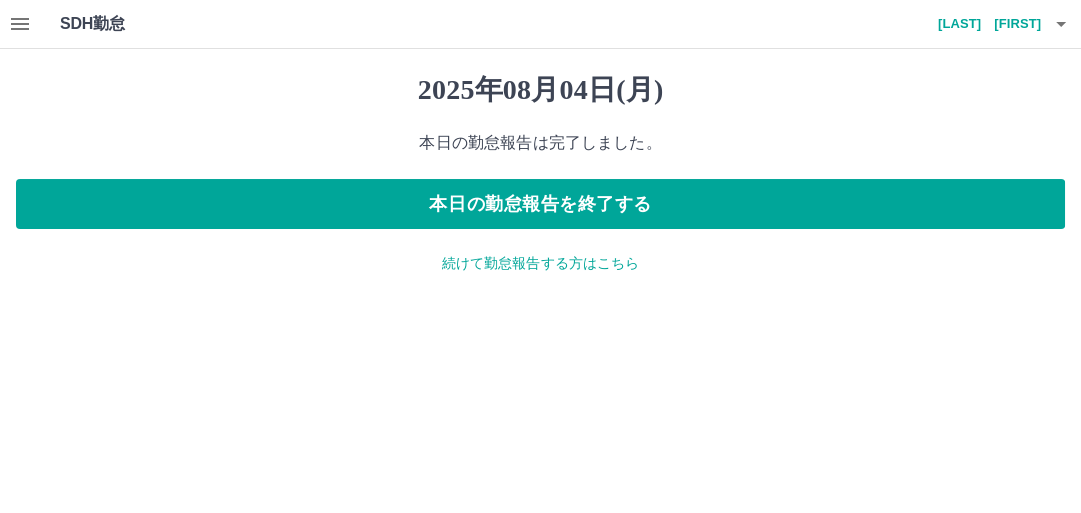 scroll, scrollTop: 0, scrollLeft: 0, axis: both 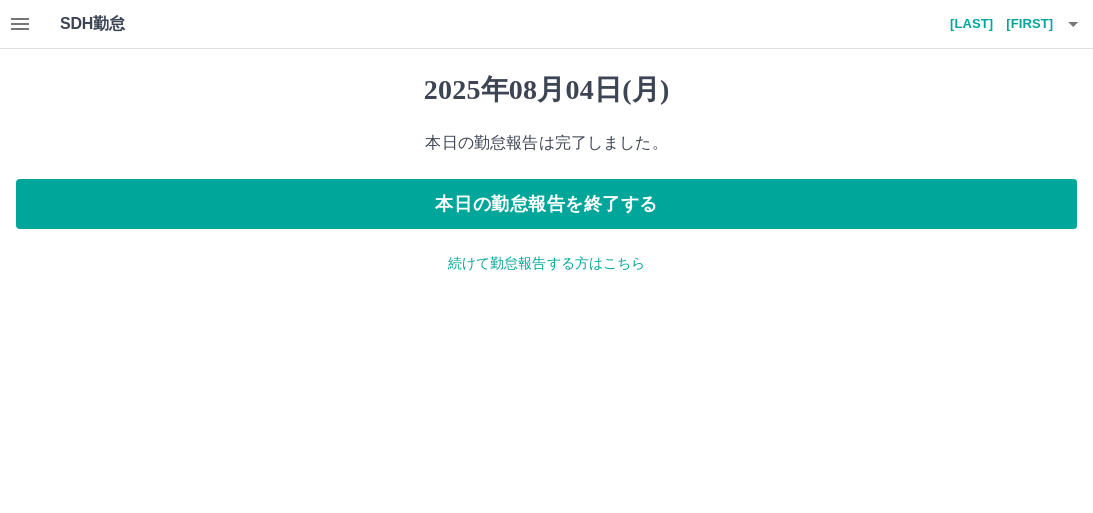 click on "続けて勤怠報告する方はこちら" at bounding box center [546, 263] 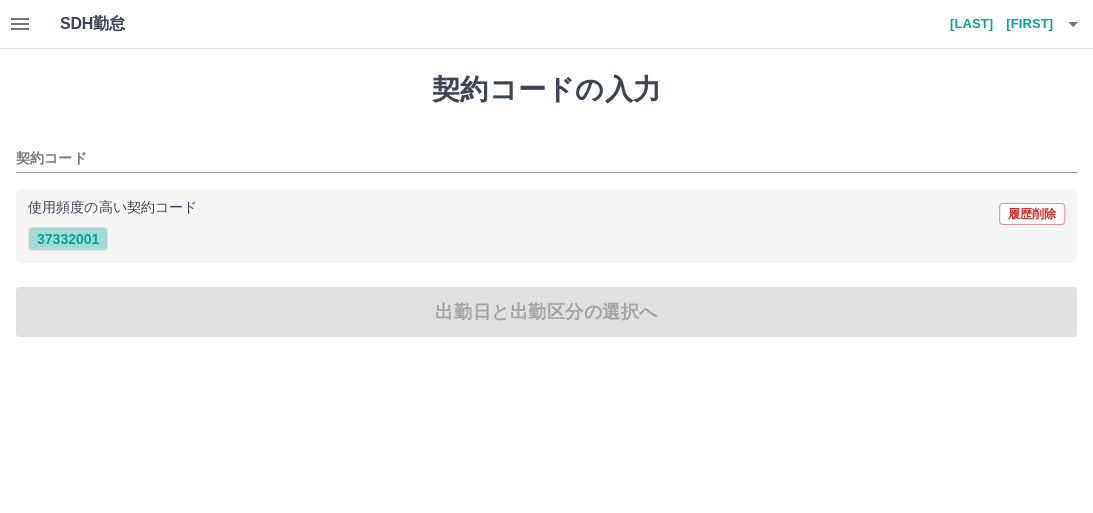 click on "37332001" at bounding box center (68, 239) 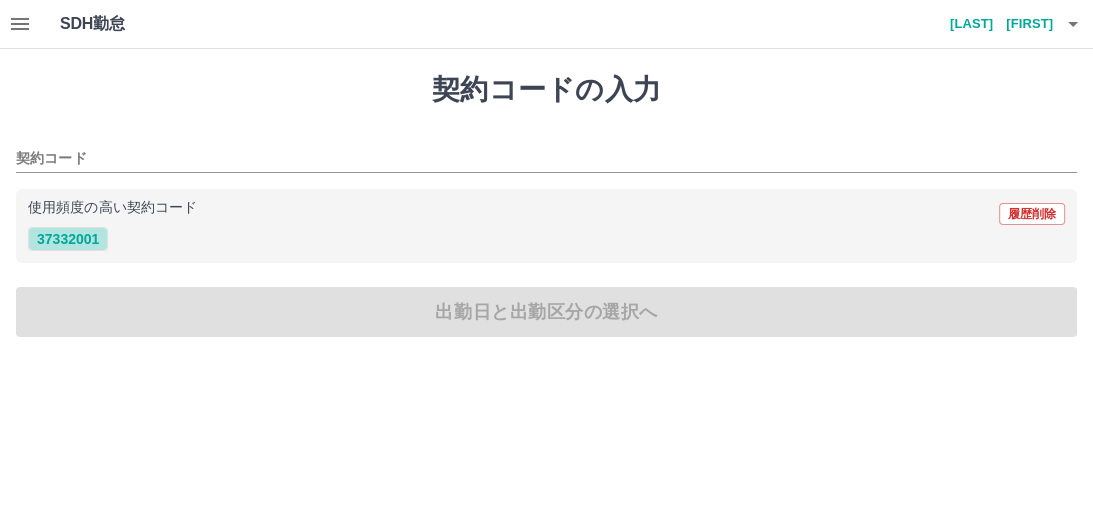 type on "********" 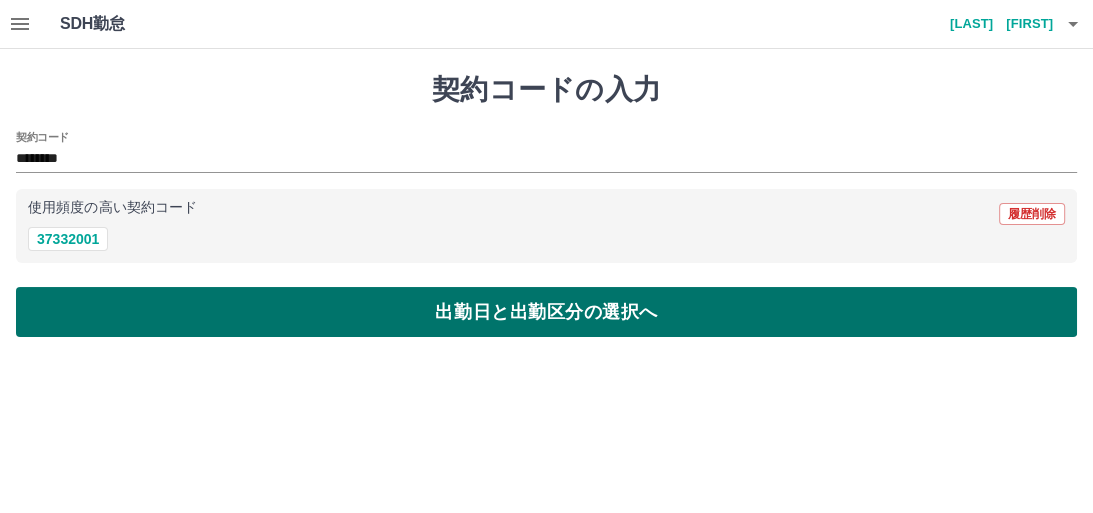 click on "出勤日と出勤区分の選択へ" at bounding box center [546, 312] 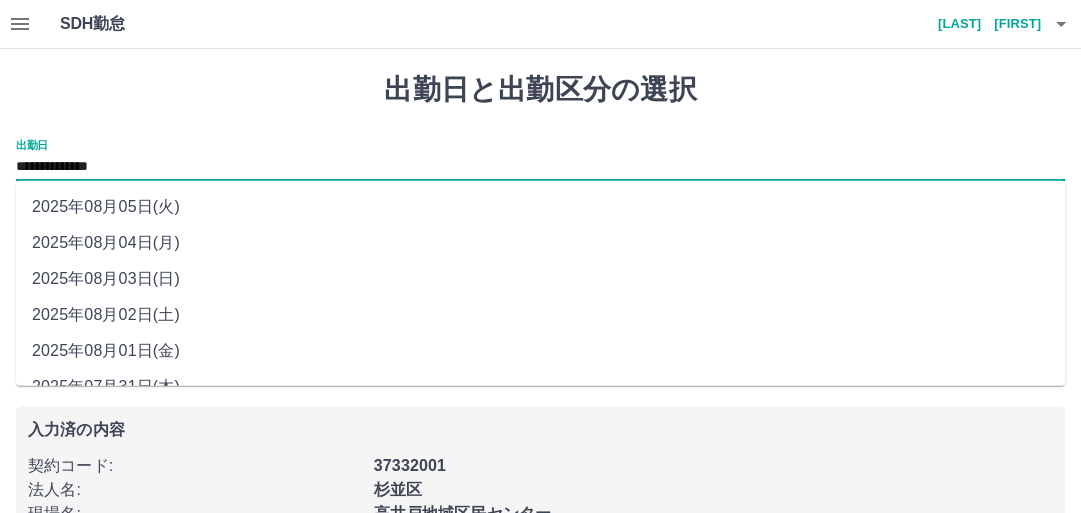 click on "**********" at bounding box center (540, 167) 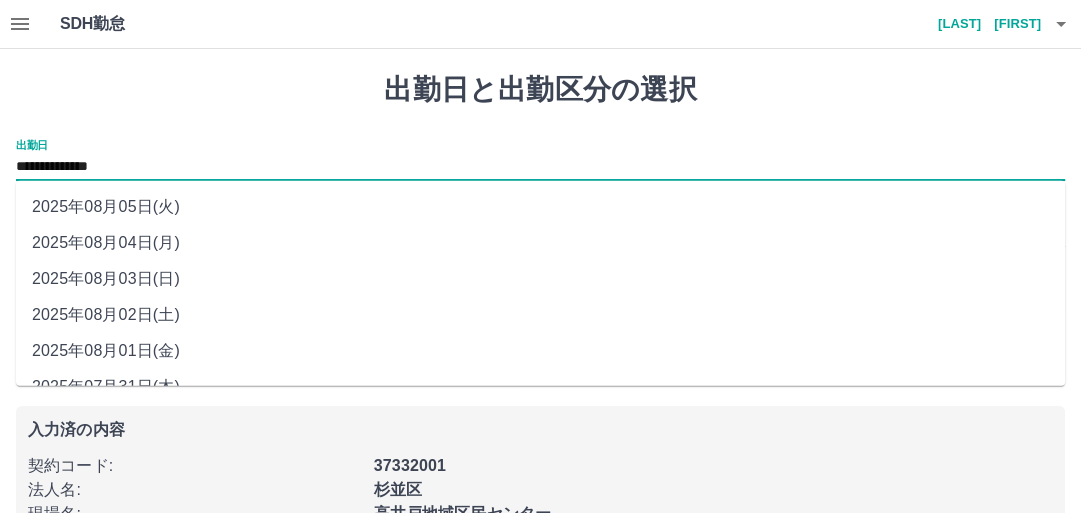 click on "2025年08月03日(日)" at bounding box center [540, 279] 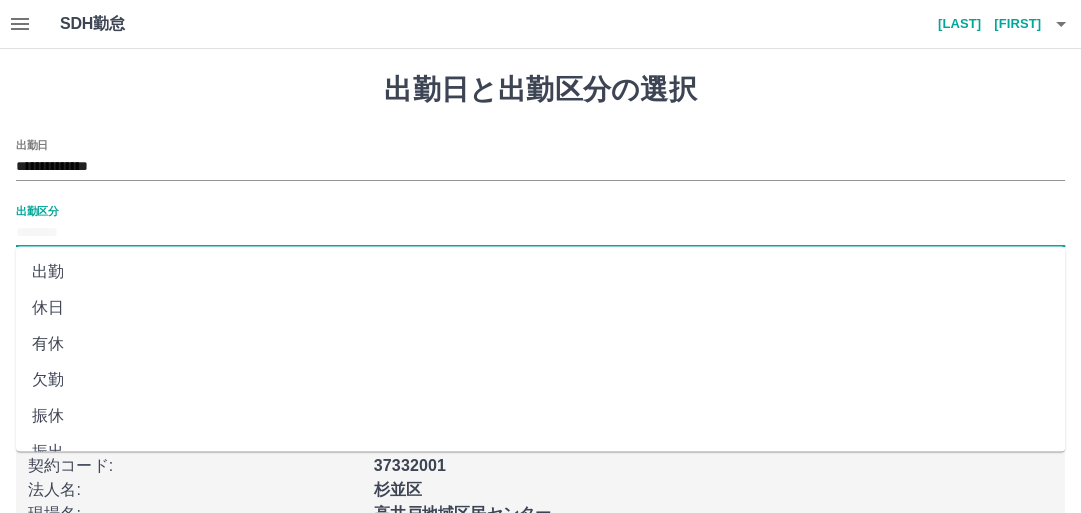 click on "出勤区分" at bounding box center (540, 233) 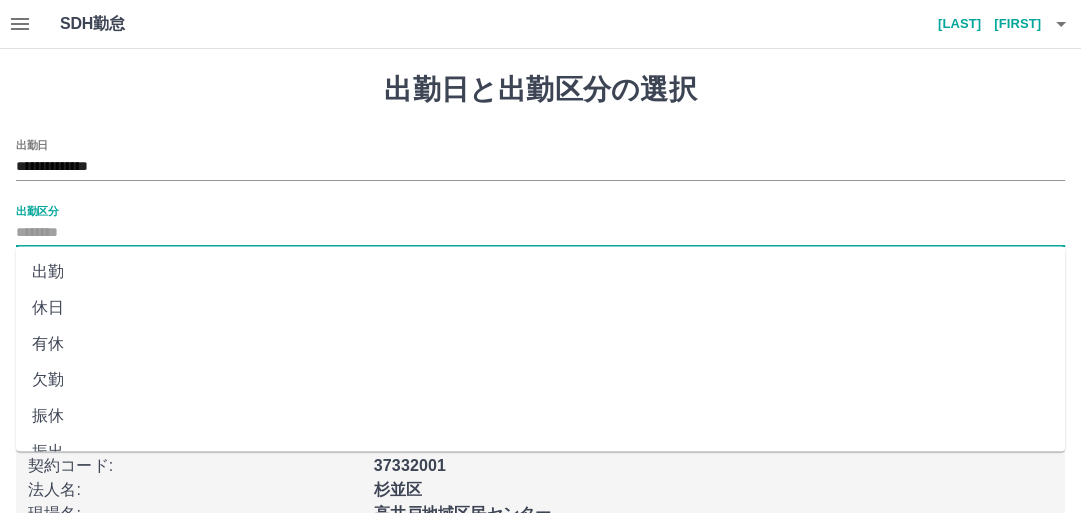 click on "出勤" at bounding box center (540, 272) 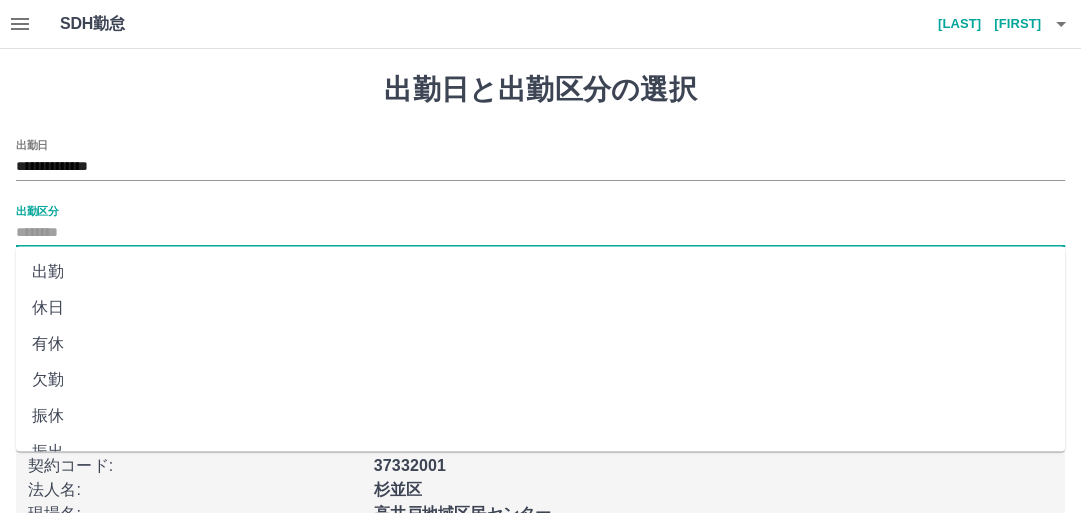 type on "**" 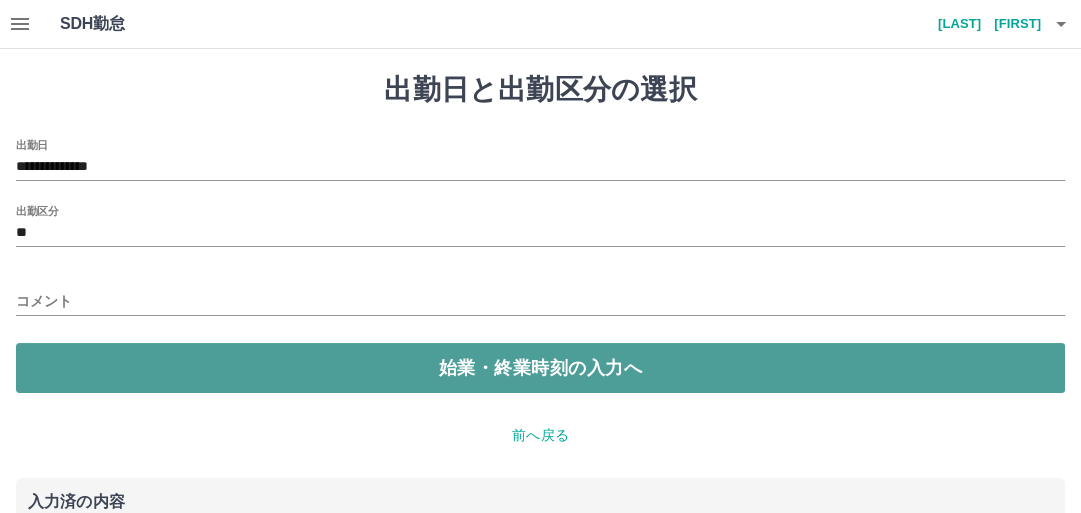 click on "始業・終業時刻の入力へ" at bounding box center (540, 368) 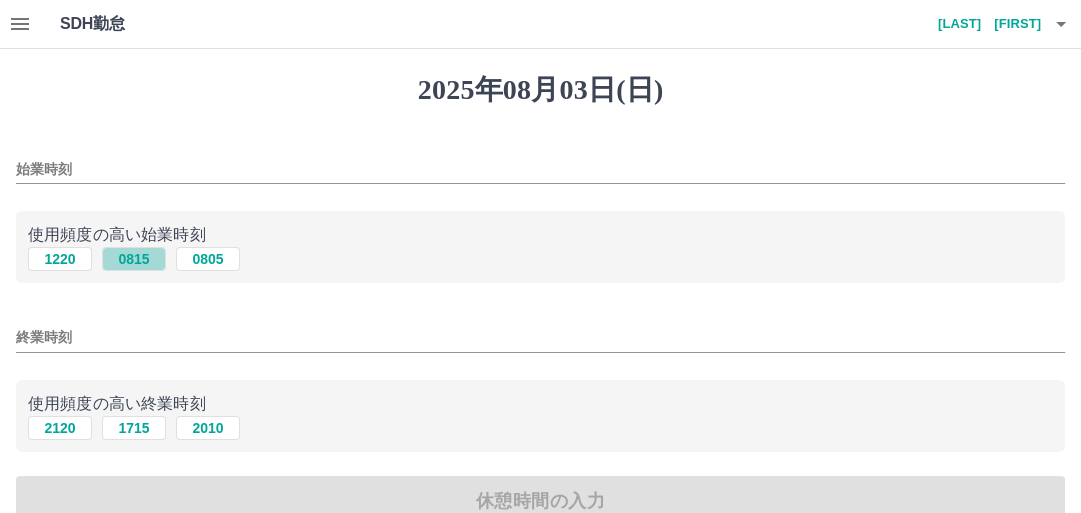 click on "0815" at bounding box center [134, 259] 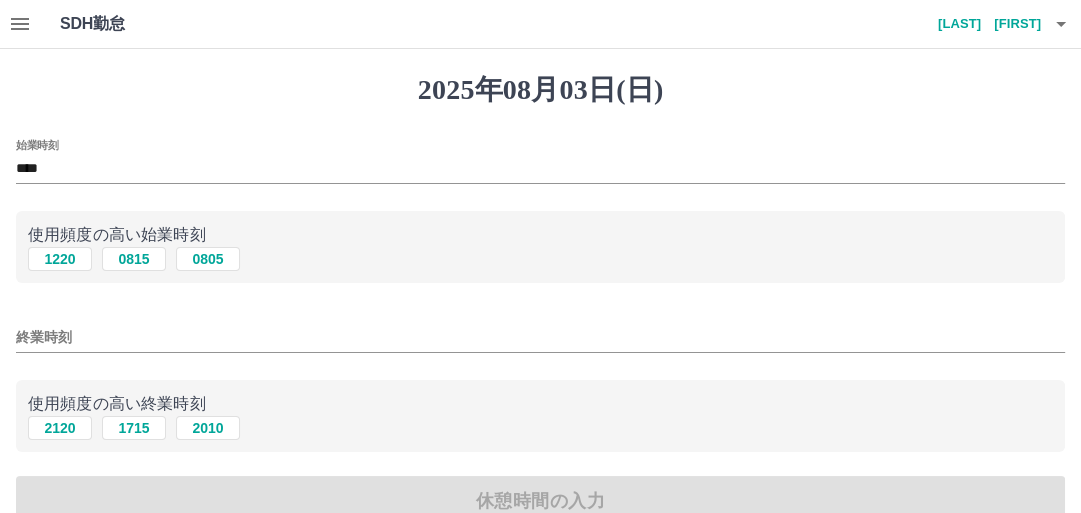 drag, startPoint x: 146, startPoint y: 430, endPoint x: 184, endPoint y: 412, distance: 42.047592 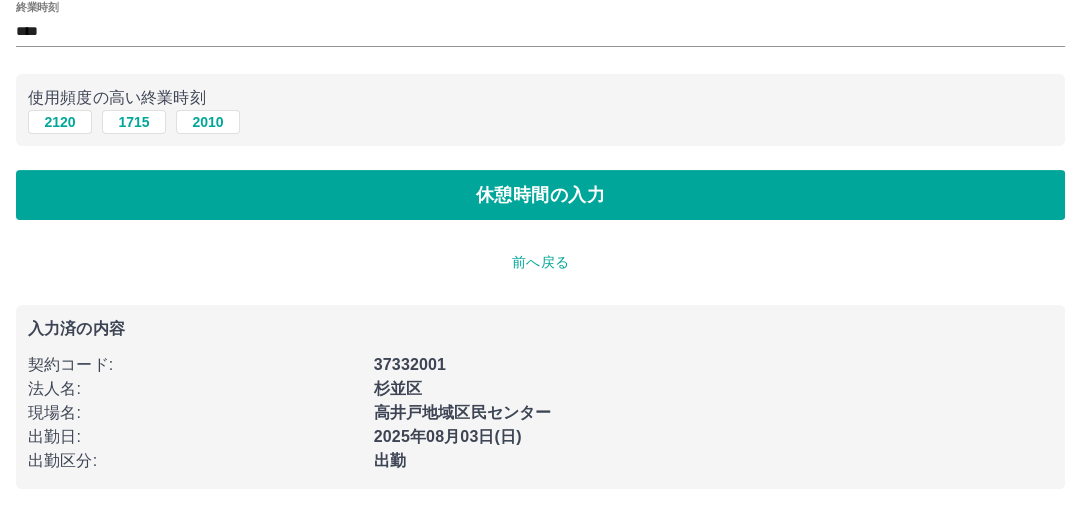 scroll, scrollTop: 308, scrollLeft: 0, axis: vertical 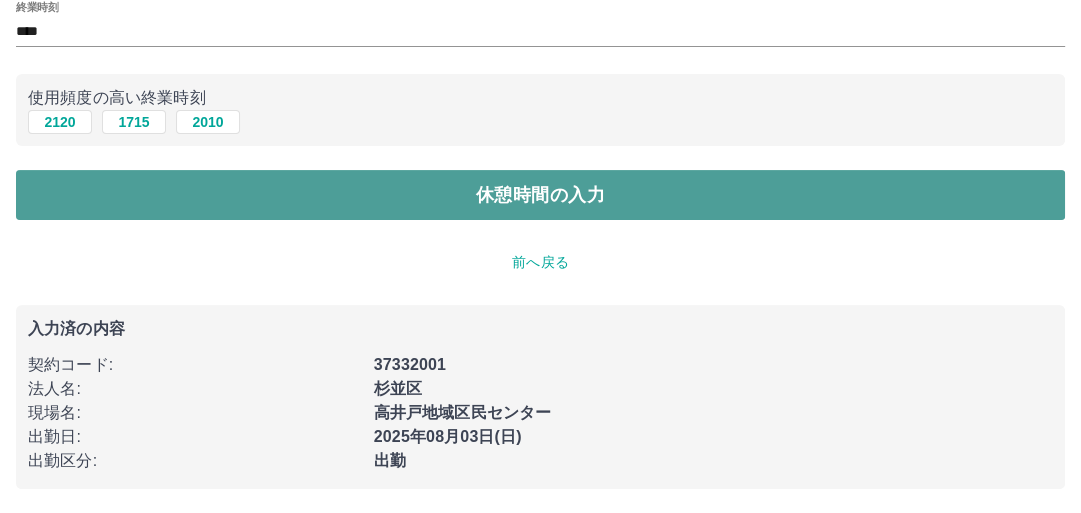 click on "休憩時間の入力" at bounding box center [540, 195] 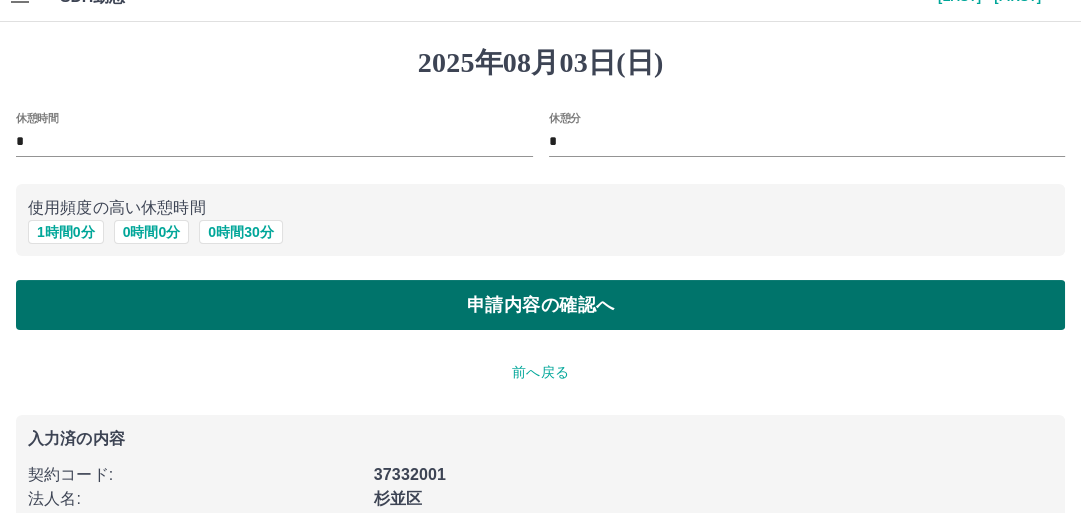 scroll, scrollTop: 0, scrollLeft: 0, axis: both 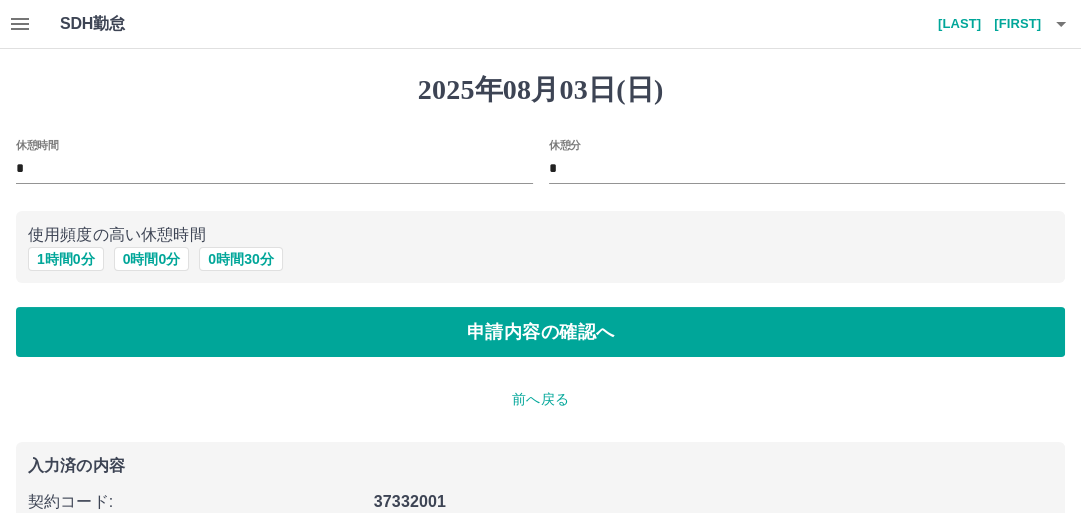 drag, startPoint x: 80, startPoint y: 255, endPoint x: 155, endPoint y: 273, distance: 77.12976 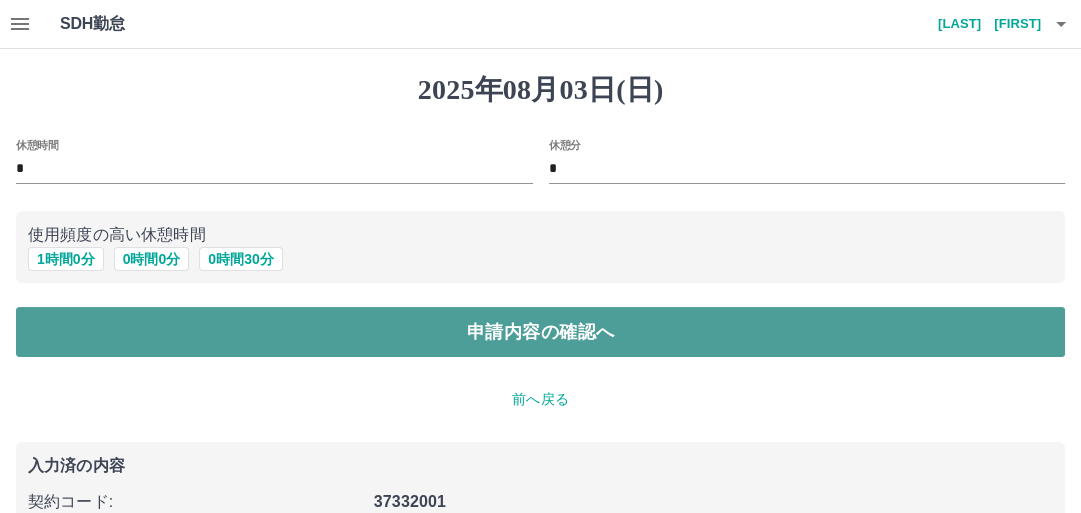 click on "申請内容の確認へ" at bounding box center [540, 332] 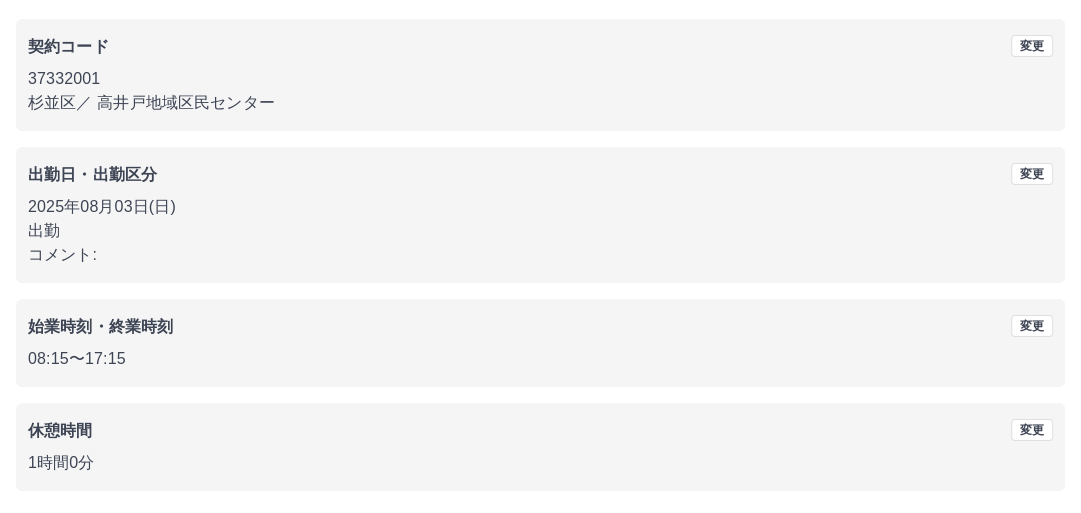 scroll, scrollTop: 236, scrollLeft: 0, axis: vertical 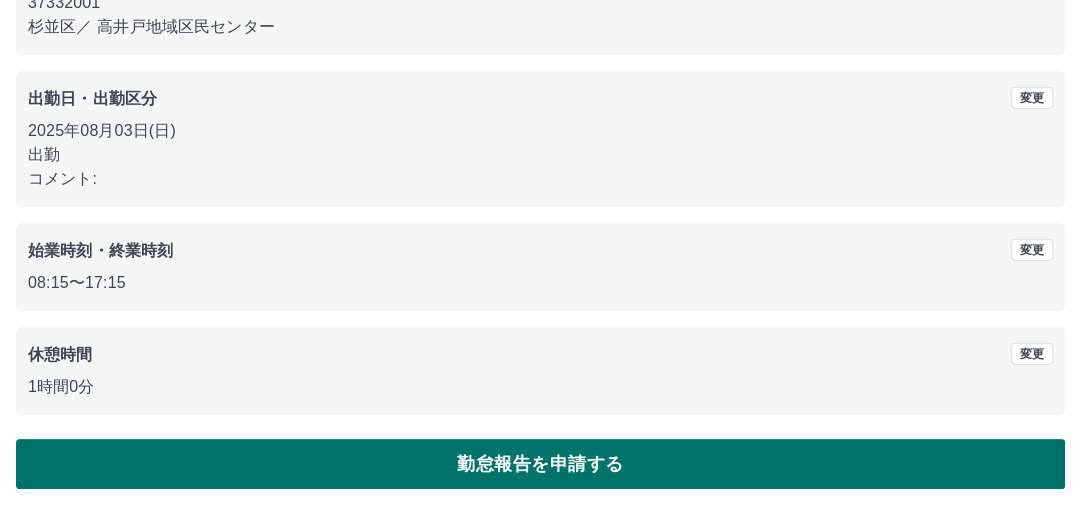 click on "勤怠報告を申請する" at bounding box center (540, 464) 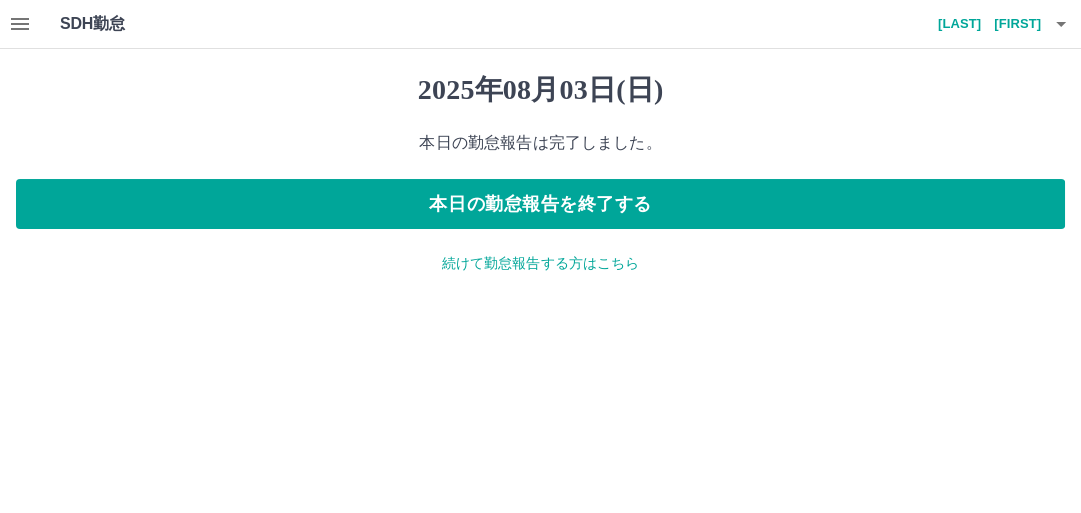 scroll, scrollTop: 0, scrollLeft: 0, axis: both 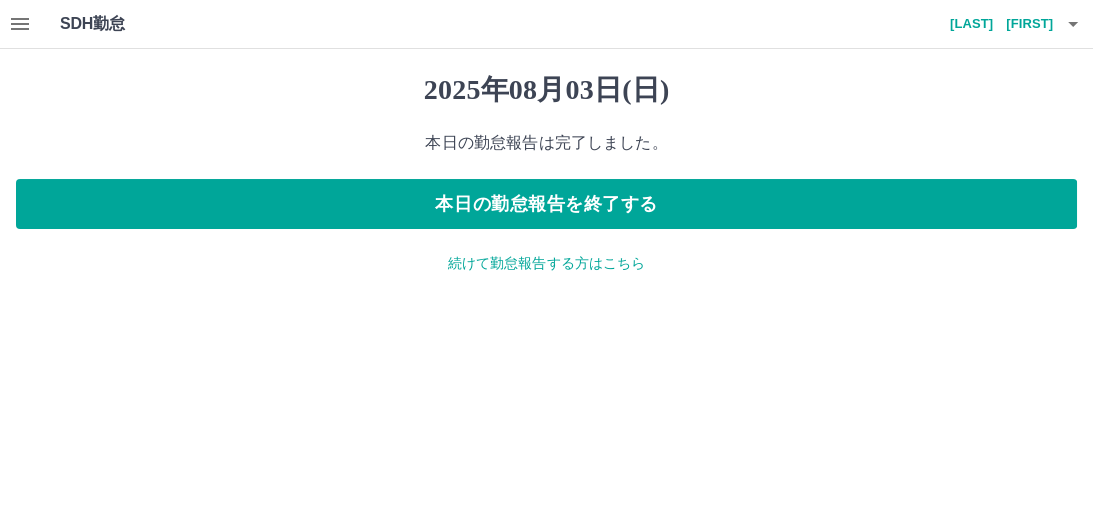 click 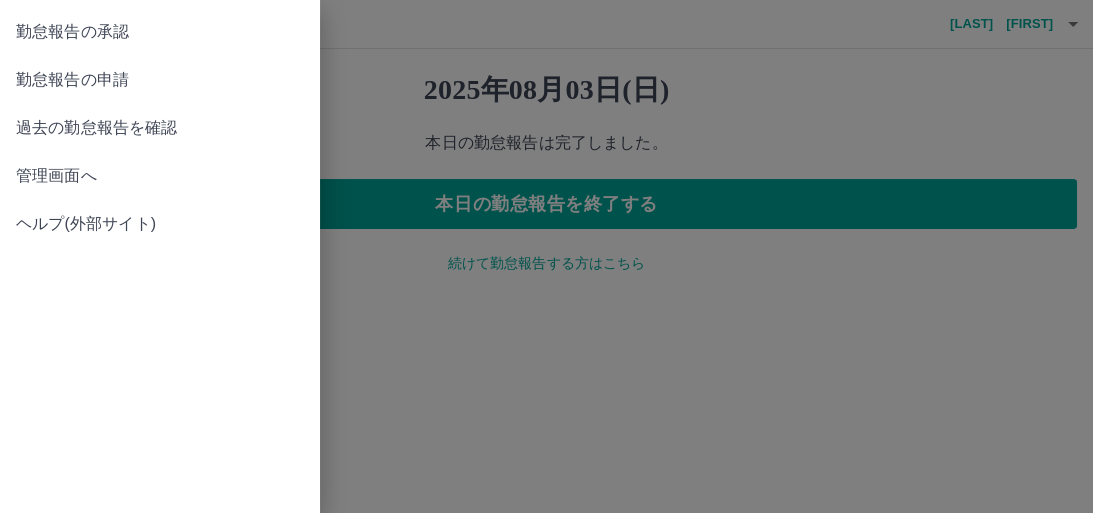 click on "勤怠報告の承認" at bounding box center (160, 32) 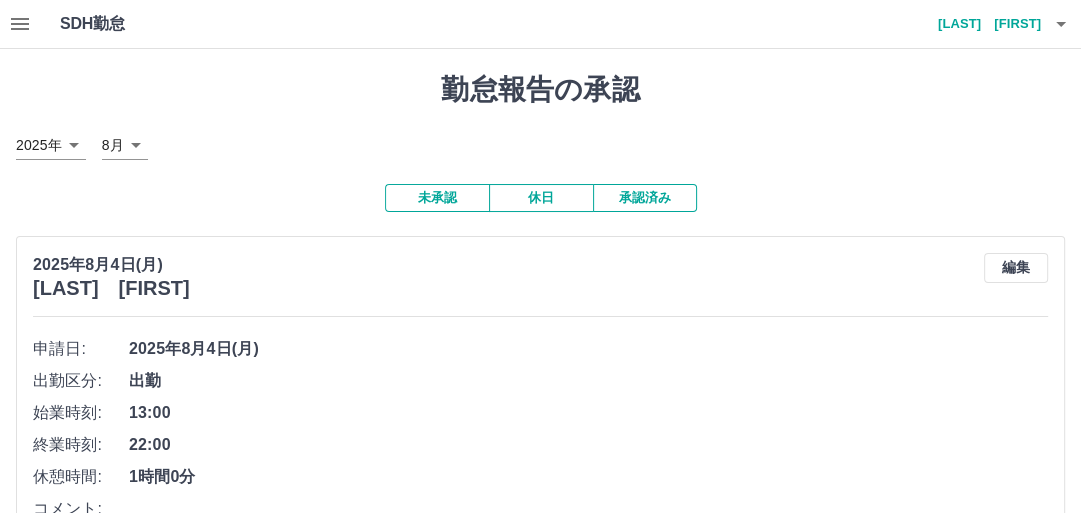 click on "未承認" at bounding box center (437, 198) 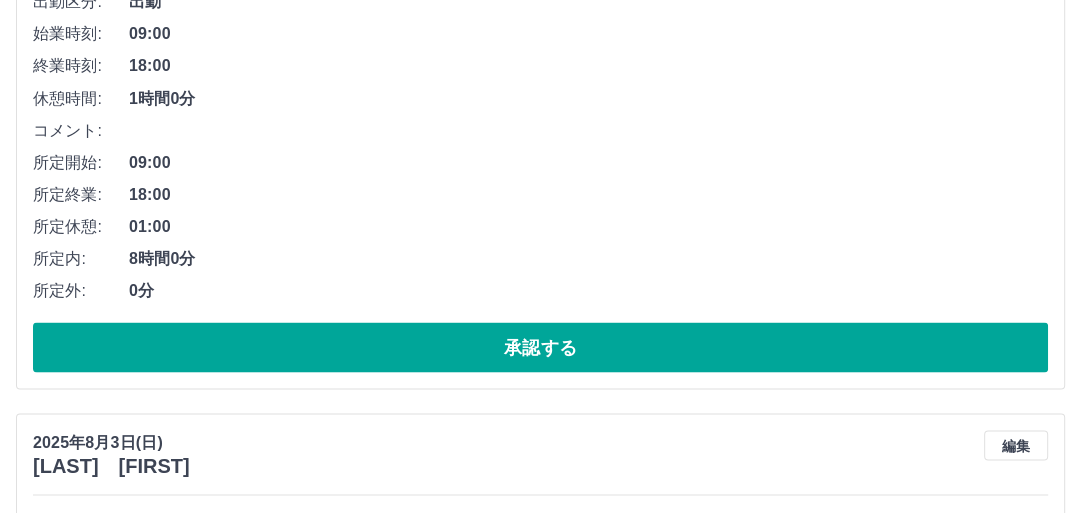 scroll, scrollTop: 2640, scrollLeft: 0, axis: vertical 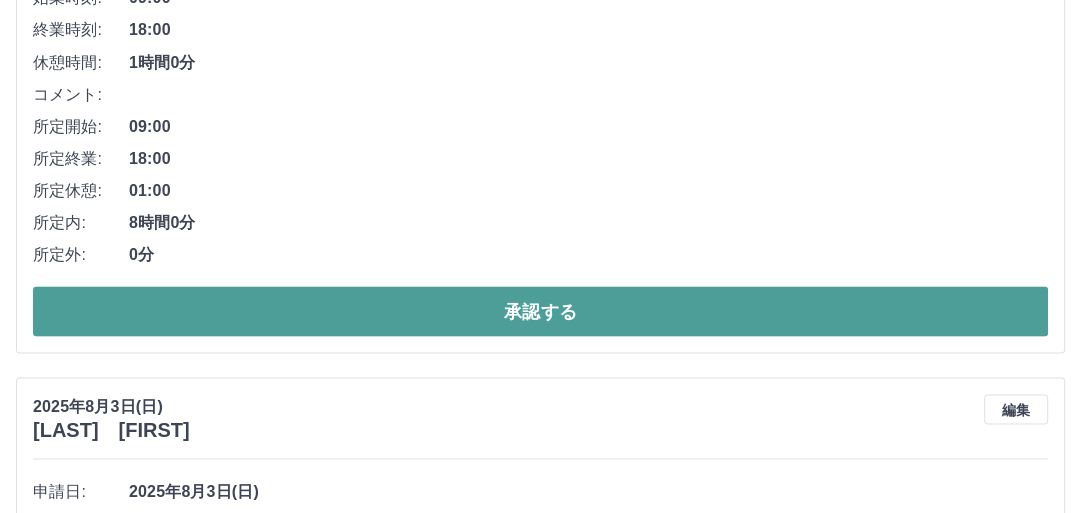 click on "承認する" at bounding box center (540, 311) 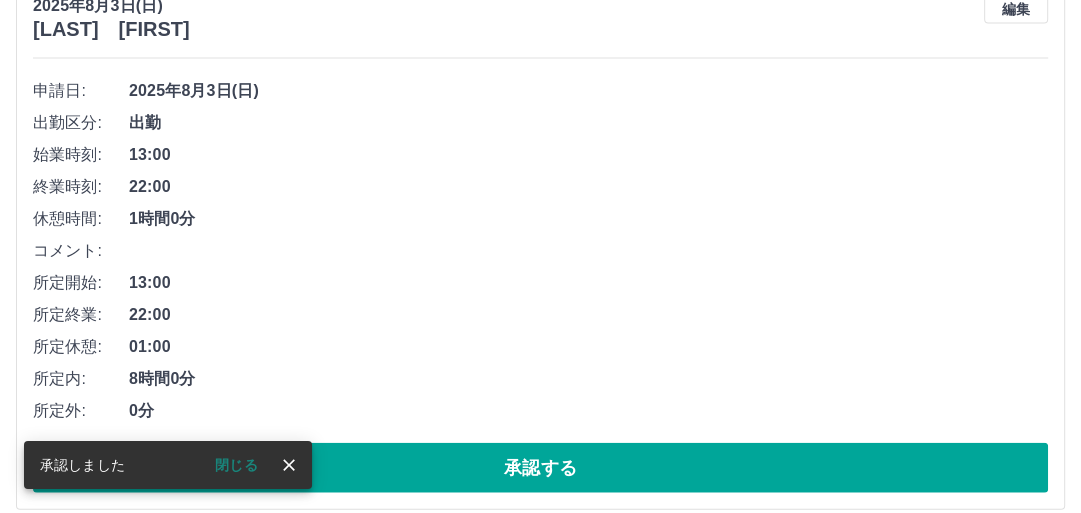 scroll, scrollTop: 2484, scrollLeft: 0, axis: vertical 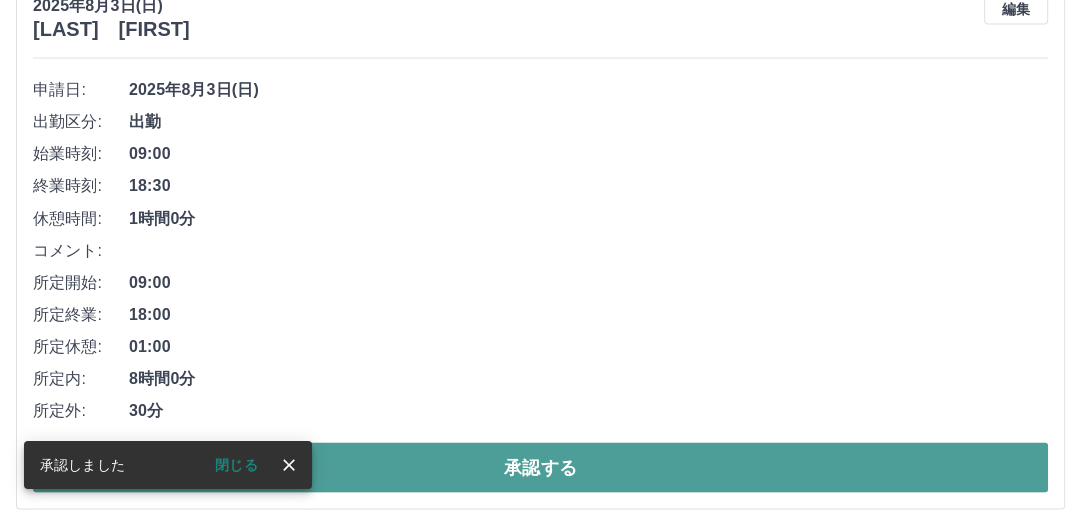 click on "承認する" at bounding box center [540, 467] 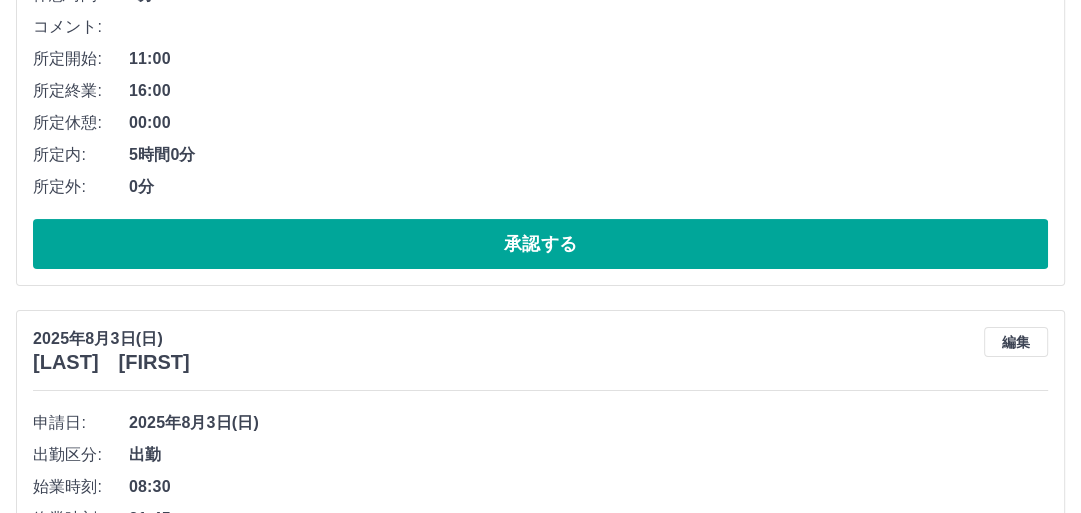 scroll, scrollTop: 5528, scrollLeft: 0, axis: vertical 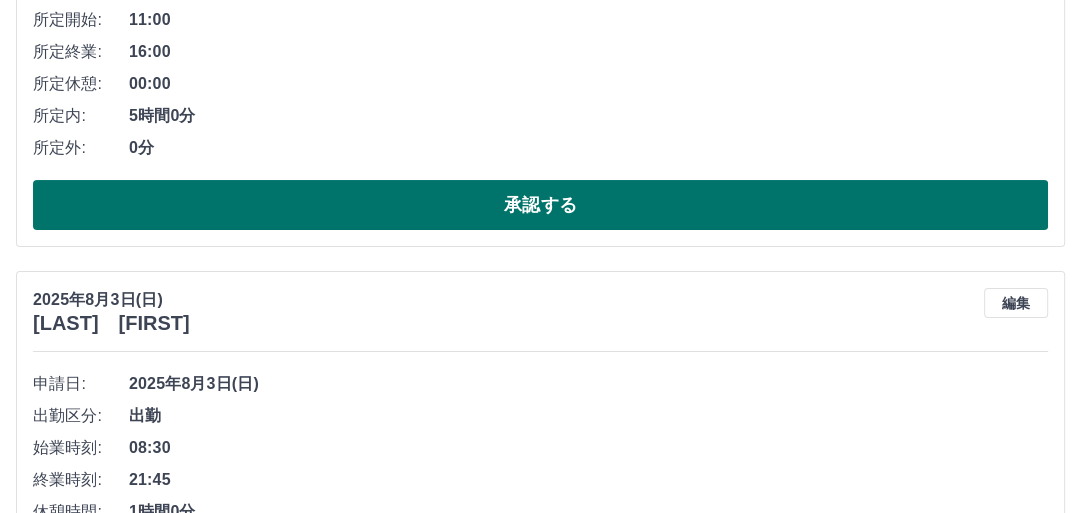 click on "承認する" at bounding box center [540, 205] 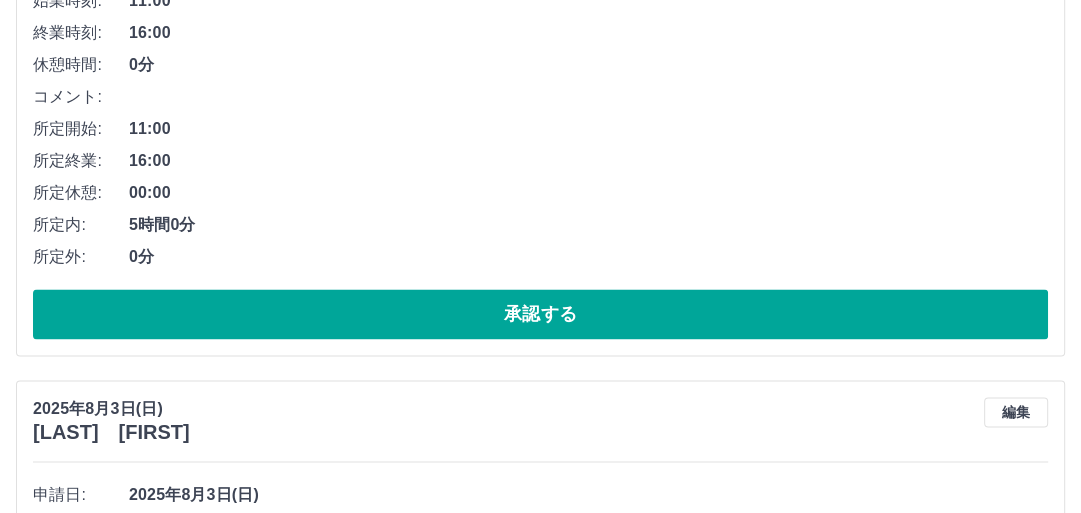 scroll, scrollTop: 7692, scrollLeft: 0, axis: vertical 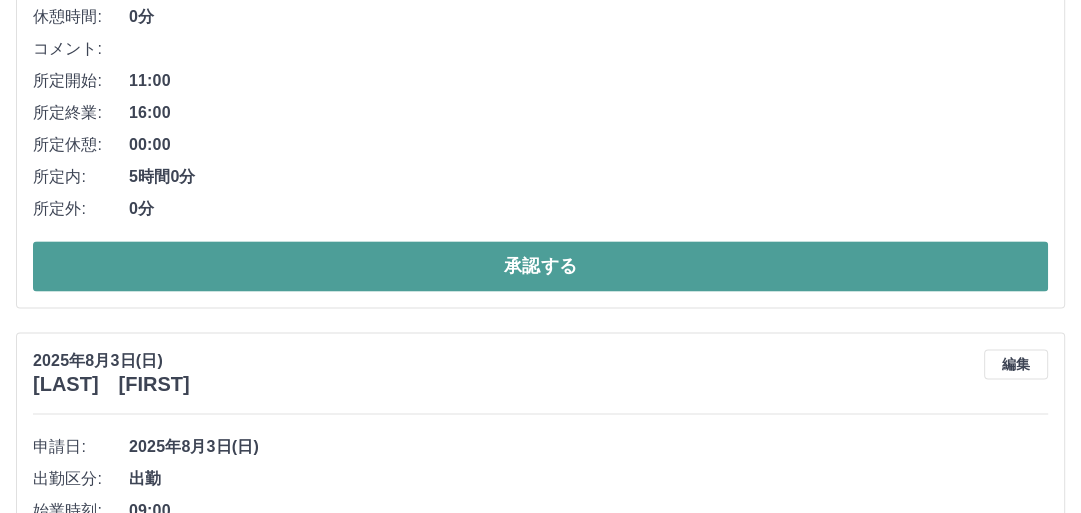 click on "承認する" at bounding box center (540, 266) 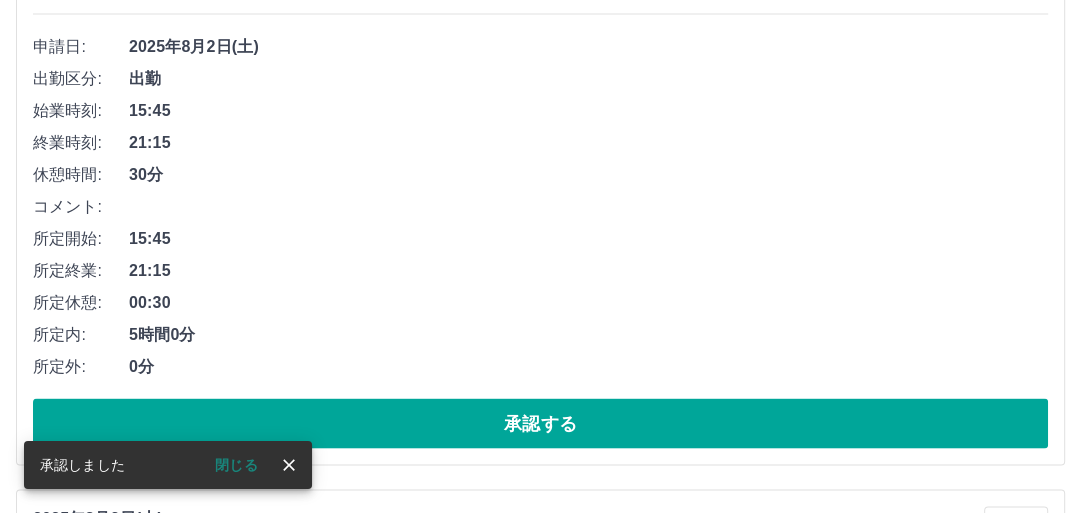 scroll, scrollTop: 7536, scrollLeft: 0, axis: vertical 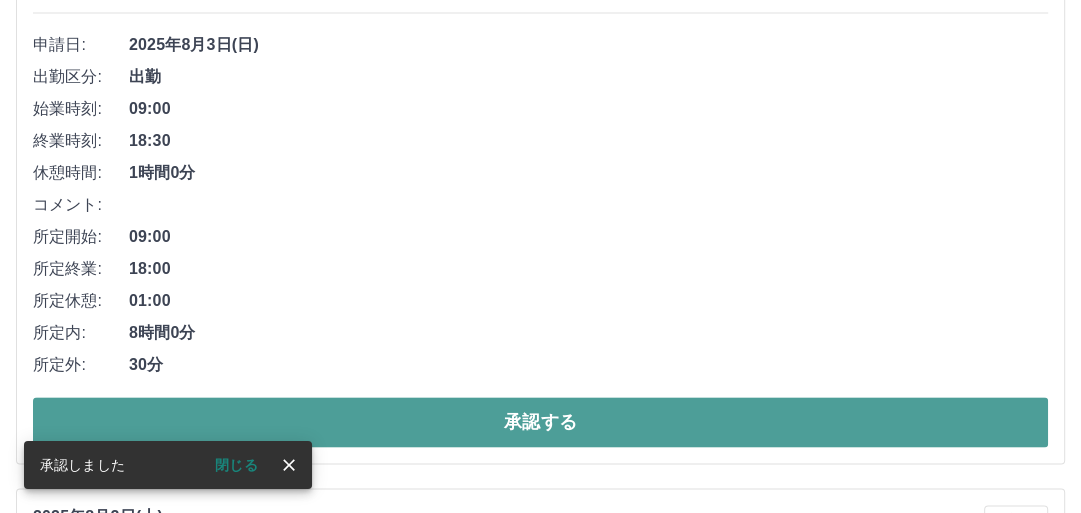 click on "承認する" at bounding box center (540, 422) 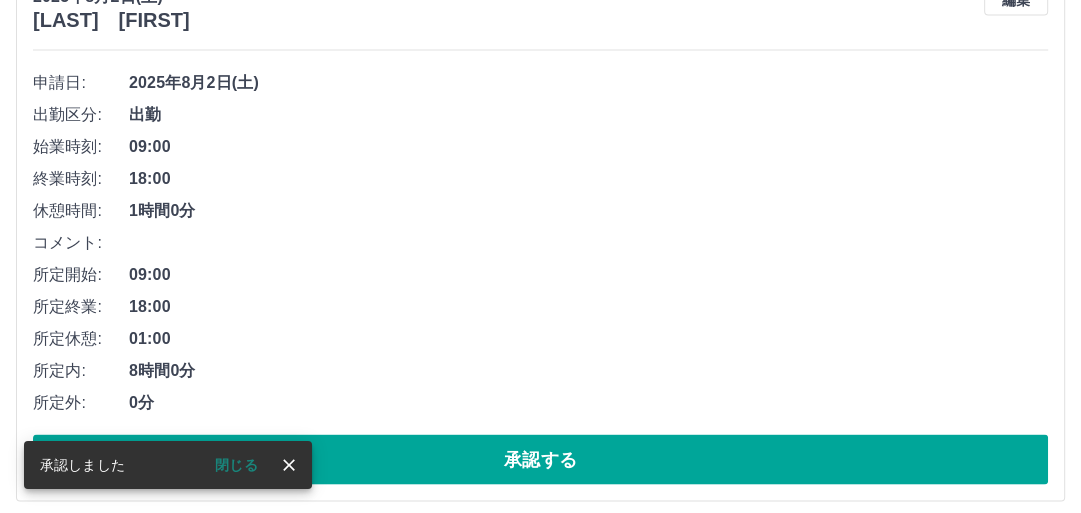 scroll, scrollTop: 8100, scrollLeft: 0, axis: vertical 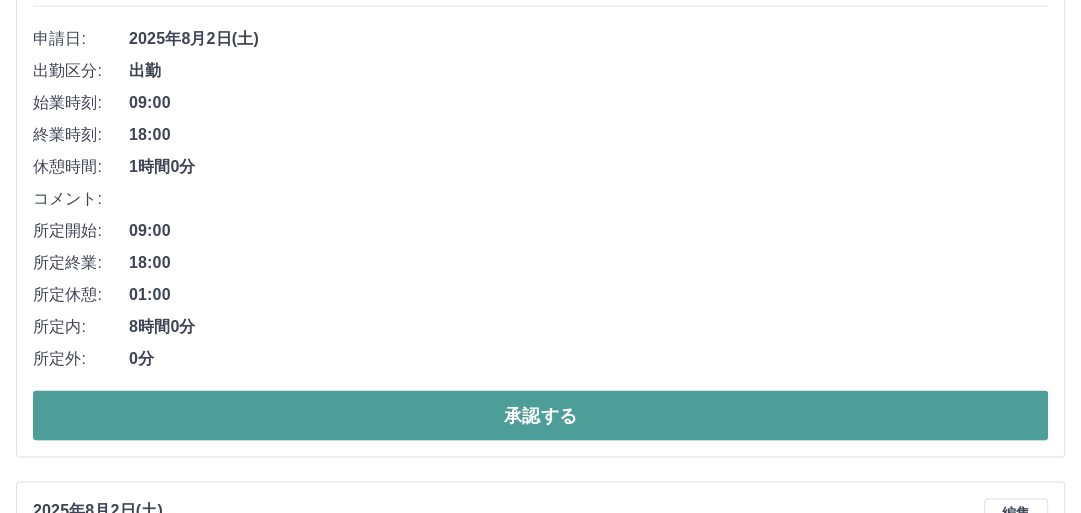 click on "承認する" at bounding box center [540, 415] 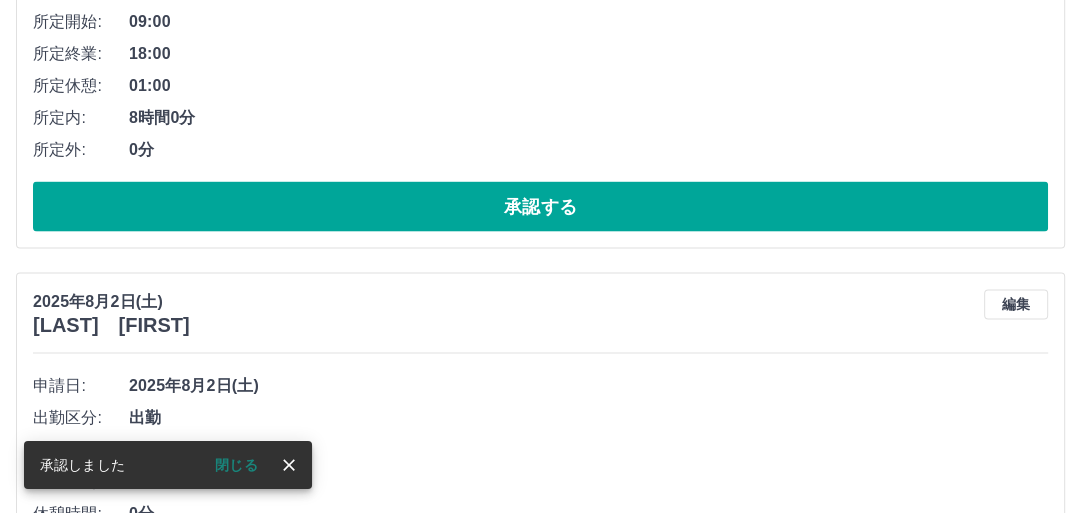 scroll, scrollTop: 8345, scrollLeft: 0, axis: vertical 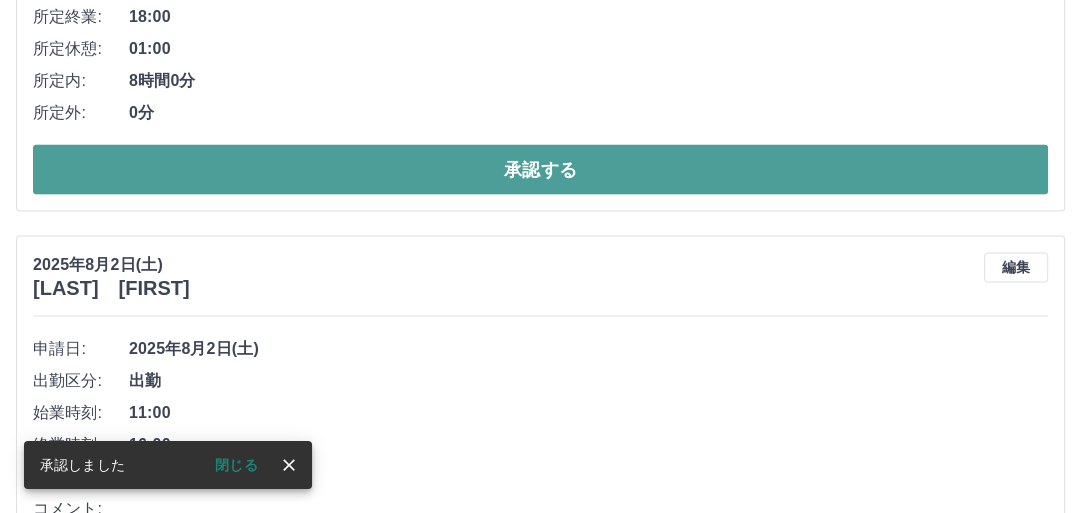 click on "承認する" at bounding box center [540, 170] 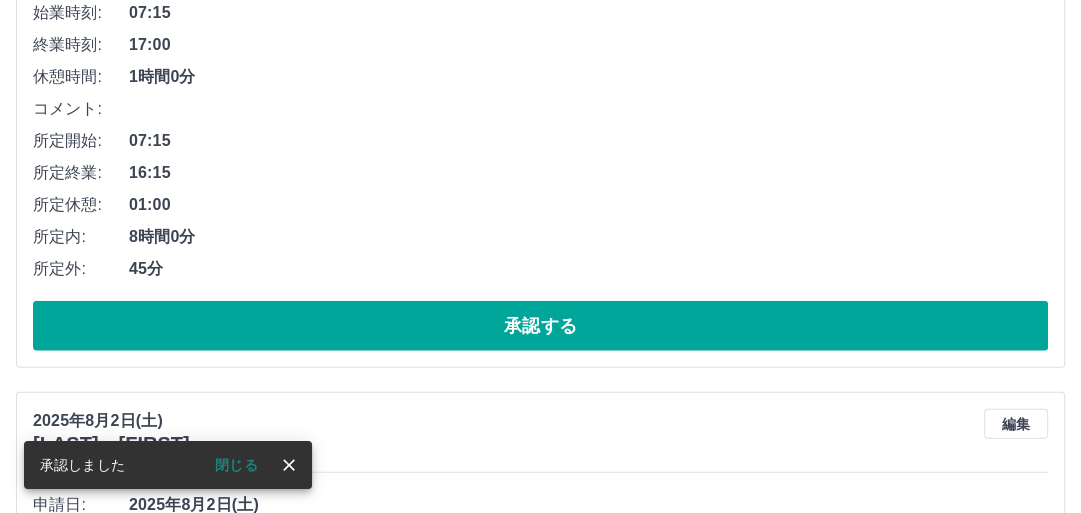 scroll, scrollTop: 8189, scrollLeft: 0, axis: vertical 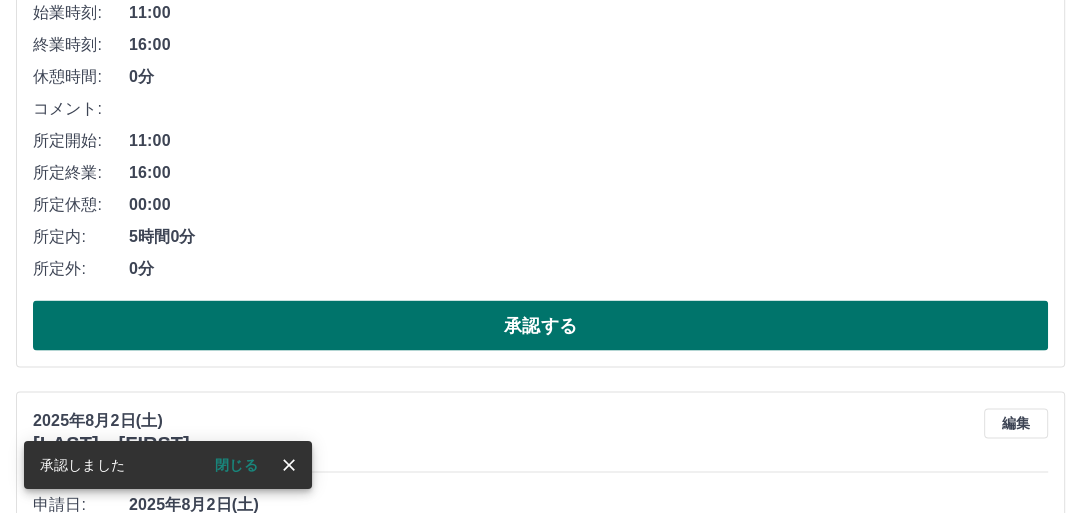 click on "承認する" at bounding box center [540, 326] 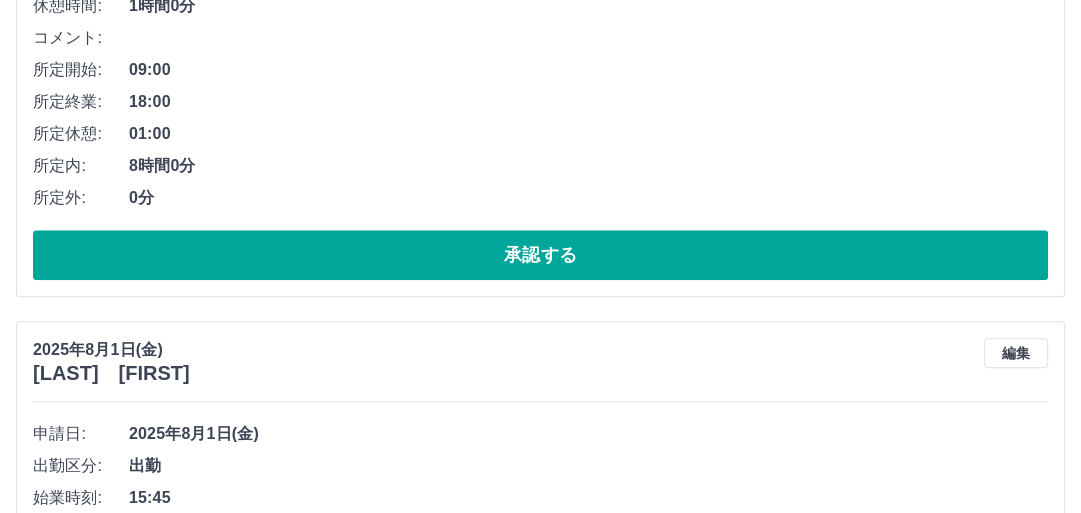 scroll, scrollTop: 12193, scrollLeft: 0, axis: vertical 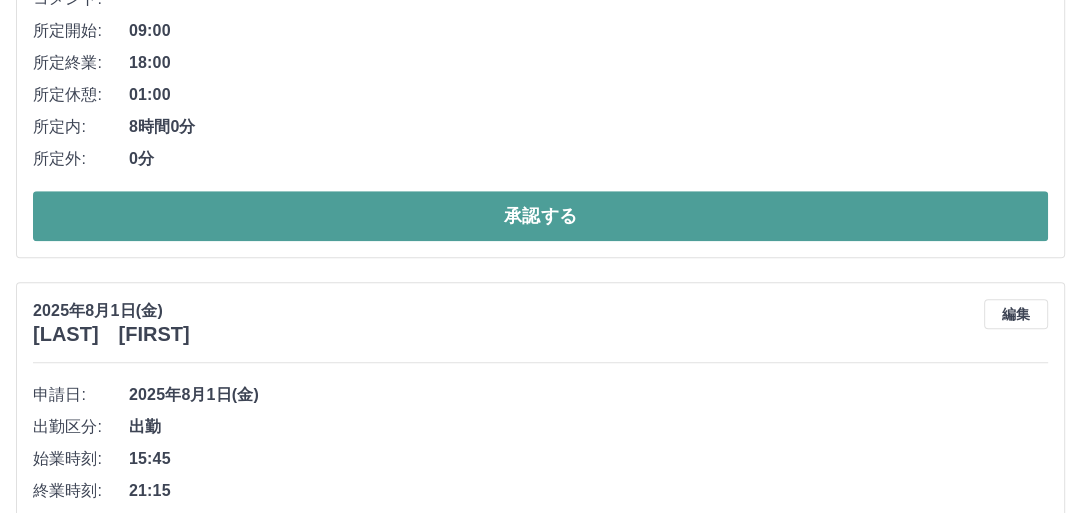 click on "承認する" at bounding box center [540, 216] 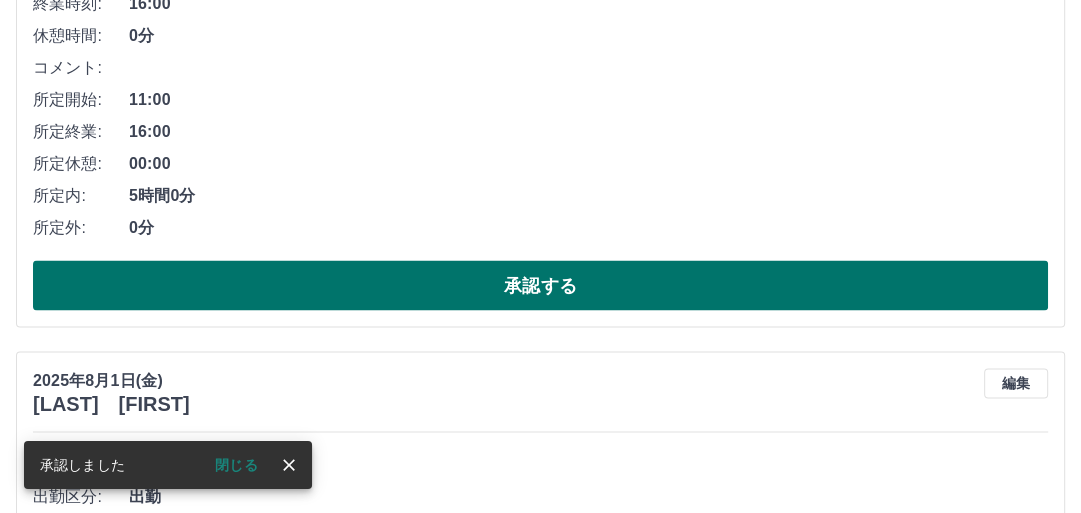 scroll, scrollTop: 13238, scrollLeft: 0, axis: vertical 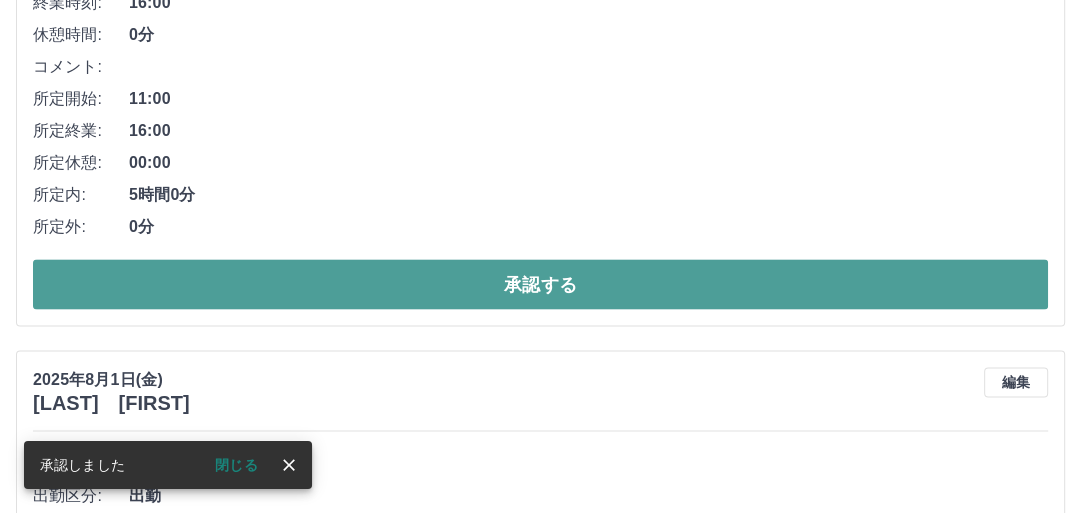 click on "承認する" at bounding box center [540, 284] 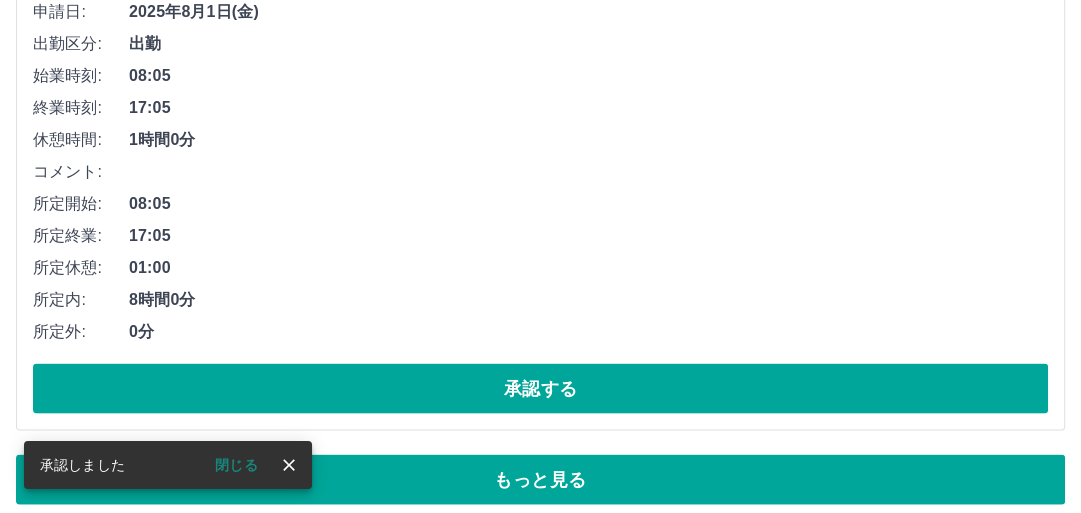 scroll, scrollTop: 13692, scrollLeft: 0, axis: vertical 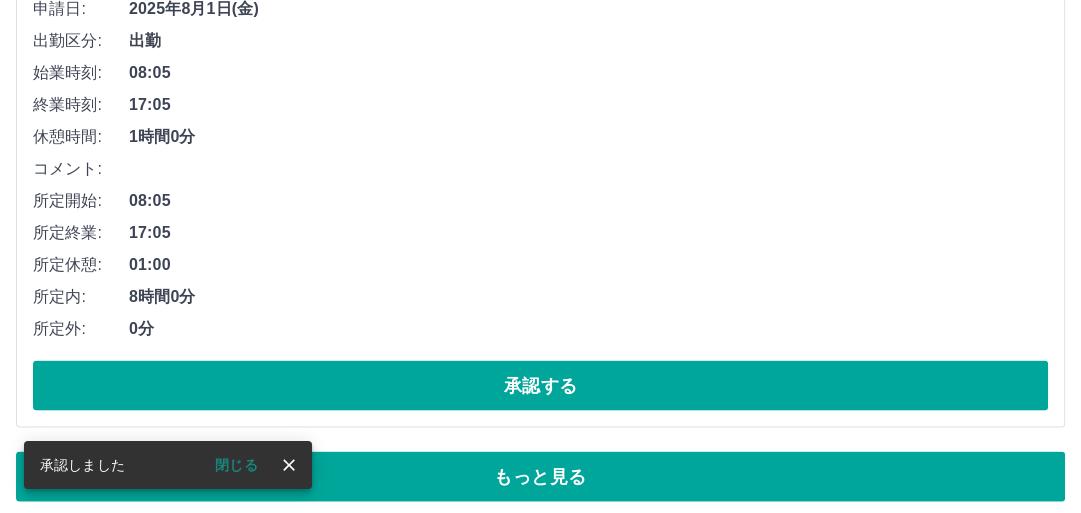 drag, startPoint x: 536, startPoint y: 453, endPoint x: 536, endPoint y: 423, distance: 30 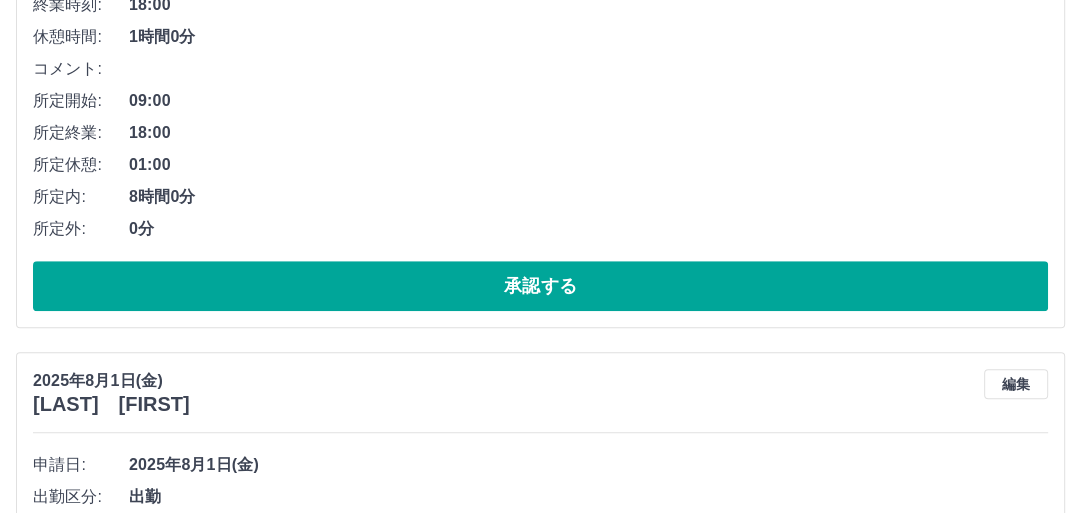 scroll, scrollTop: 17132, scrollLeft: 0, axis: vertical 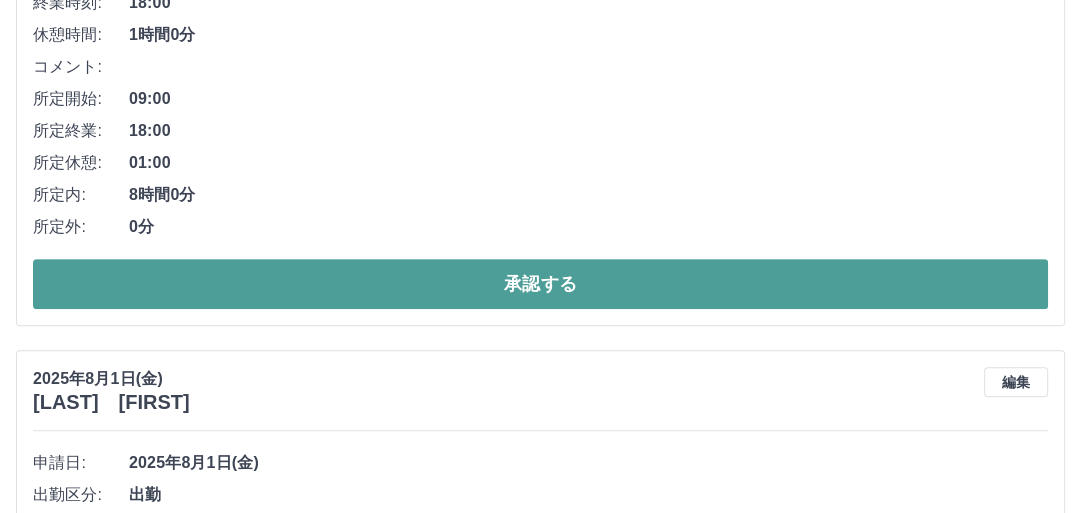 click on "承認する" at bounding box center [540, 284] 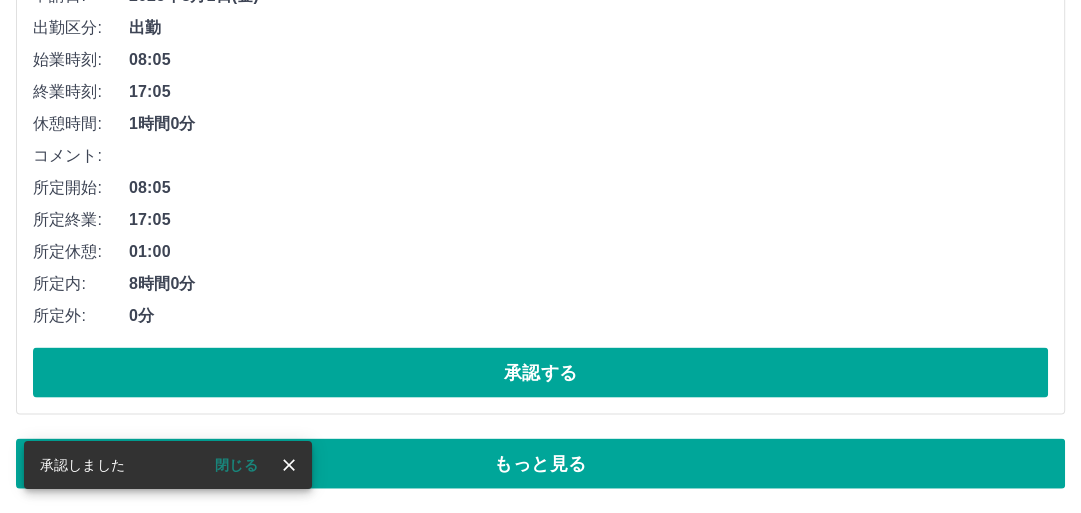 scroll, scrollTop: 13692, scrollLeft: 0, axis: vertical 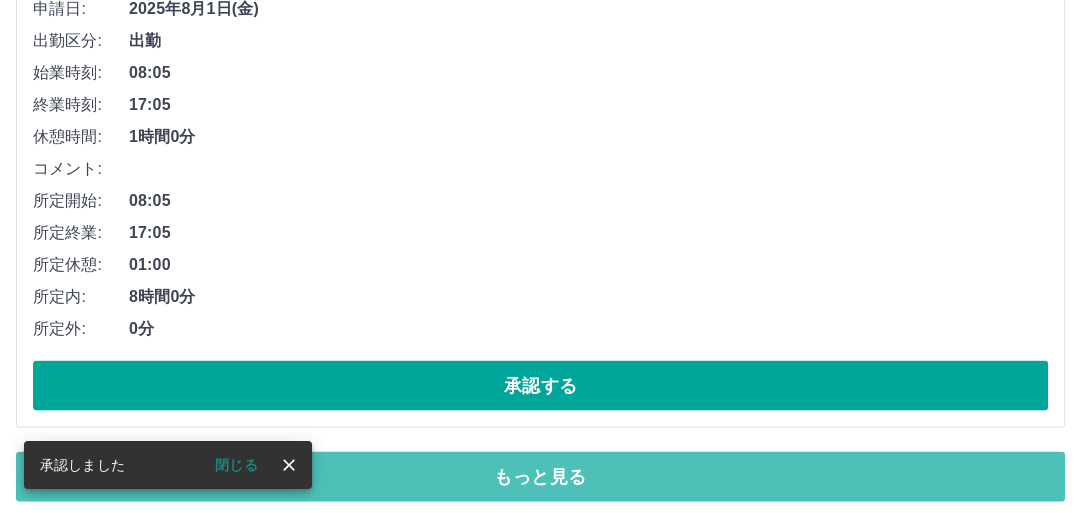drag, startPoint x: 548, startPoint y: 454, endPoint x: 552, endPoint y: 355, distance: 99.08077 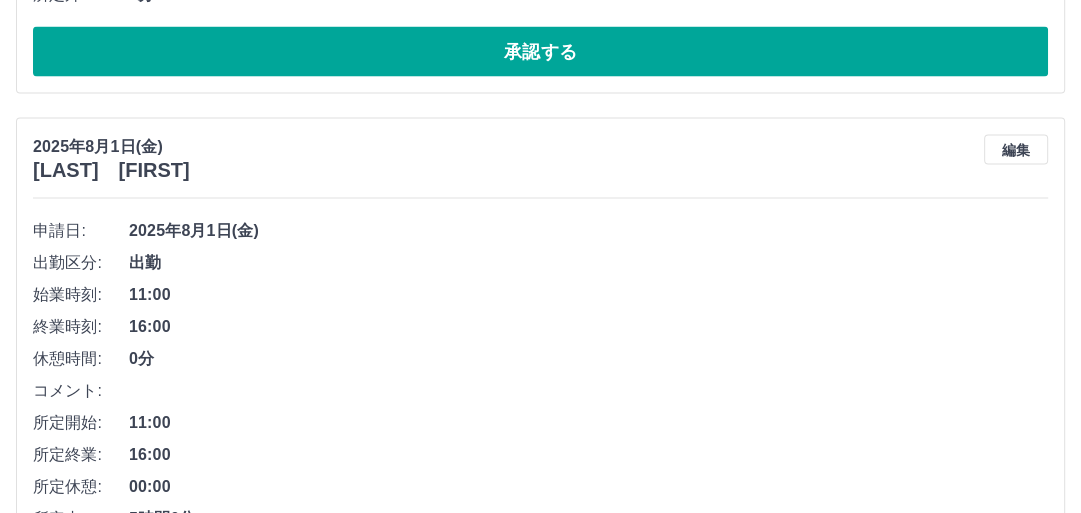 scroll, scrollTop: 19175, scrollLeft: 0, axis: vertical 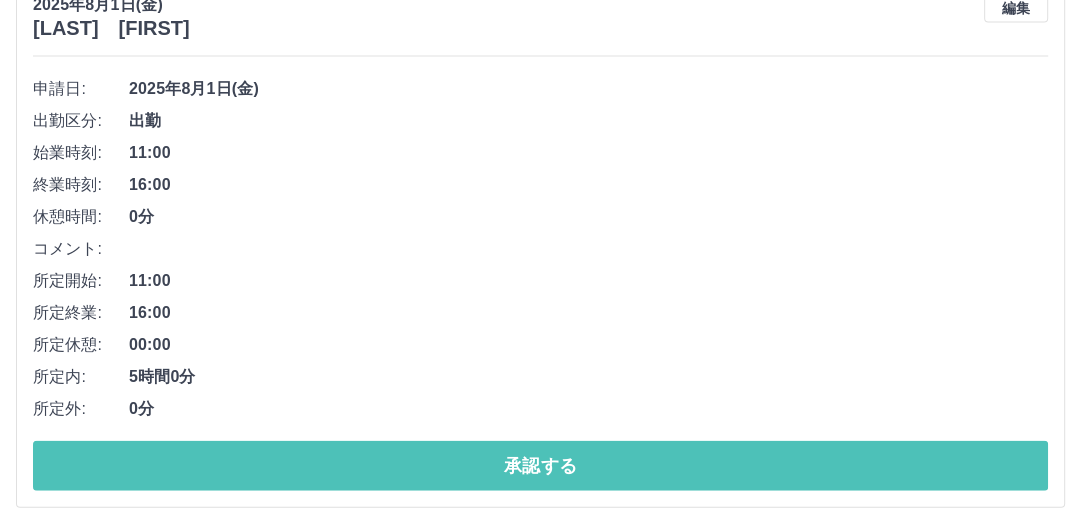 drag, startPoint x: 552, startPoint y: 438, endPoint x: 558, endPoint y: 400, distance: 38.470768 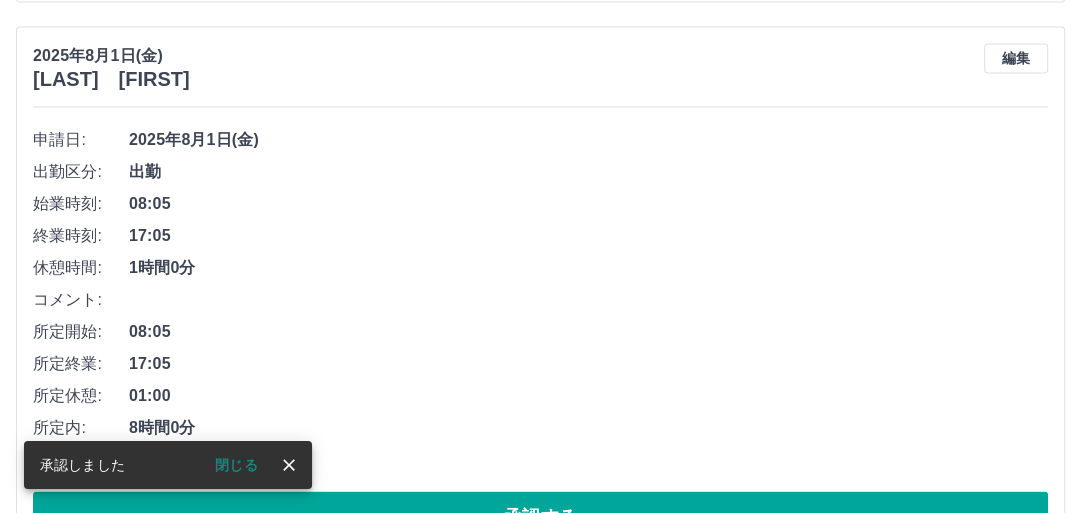 scroll, scrollTop: 13692, scrollLeft: 0, axis: vertical 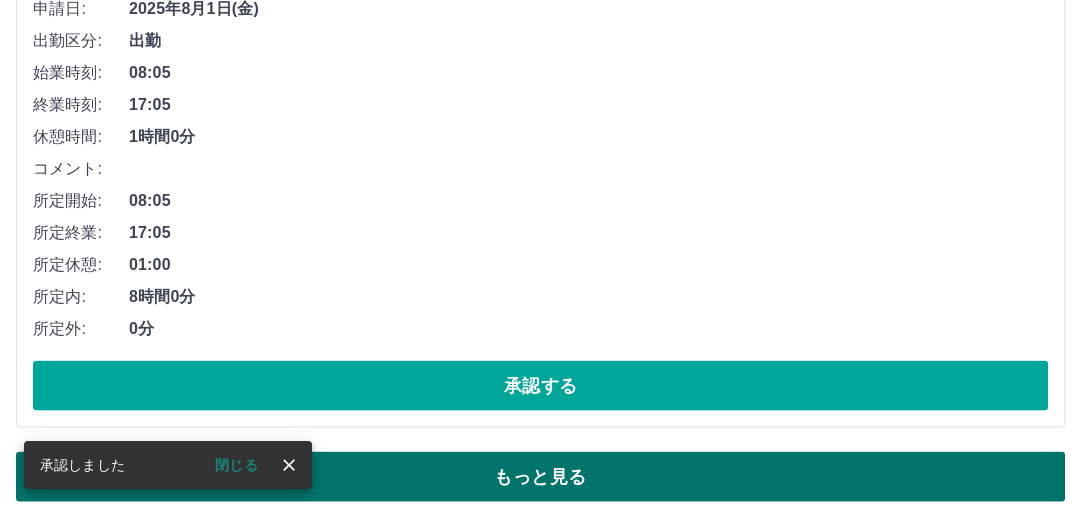 drag, startPoint x: 556, startPoint y: 463, endPoint x: 596, endPoint y: 345, distance: 124.595345 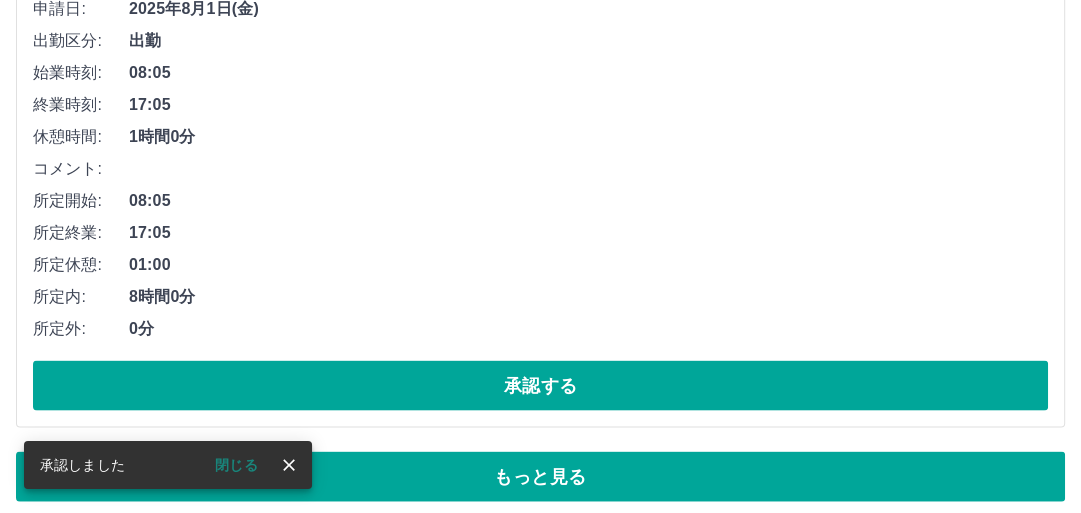 click on "もっと見る" at bounding box center [540, 477] 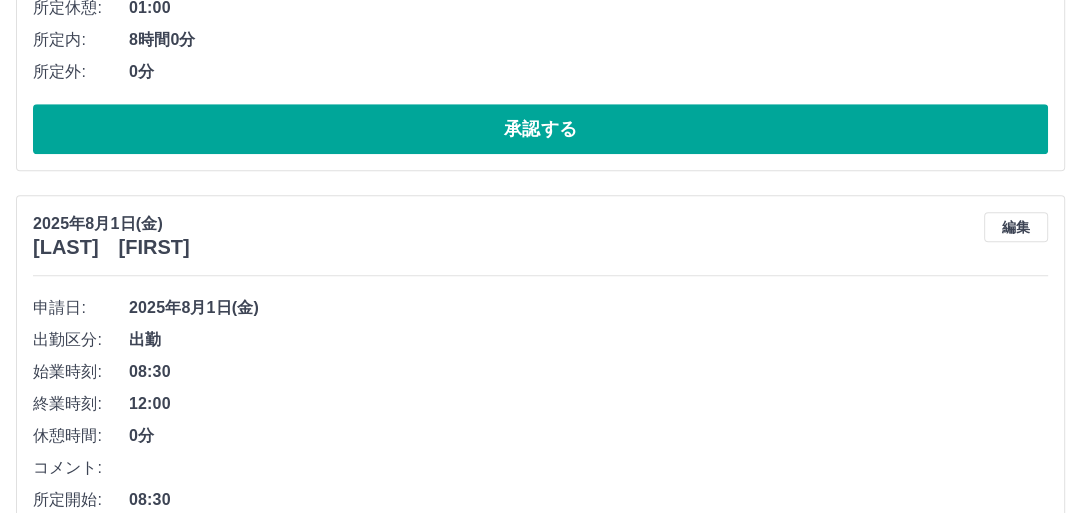 scroll, scrollTop: 16859, scrollLeft: 0, axis: vertical 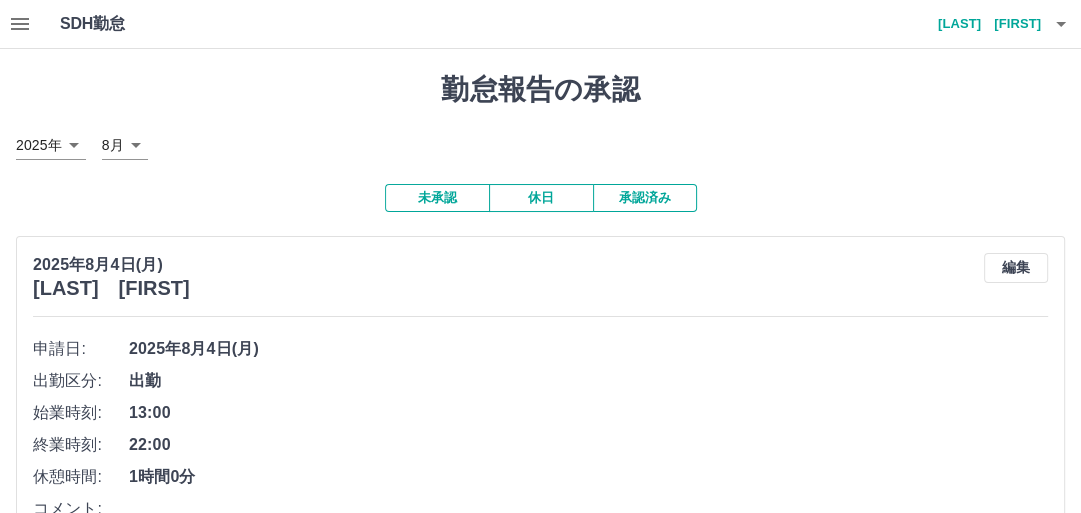 click on "未承認" at bounding box center (437, 198) 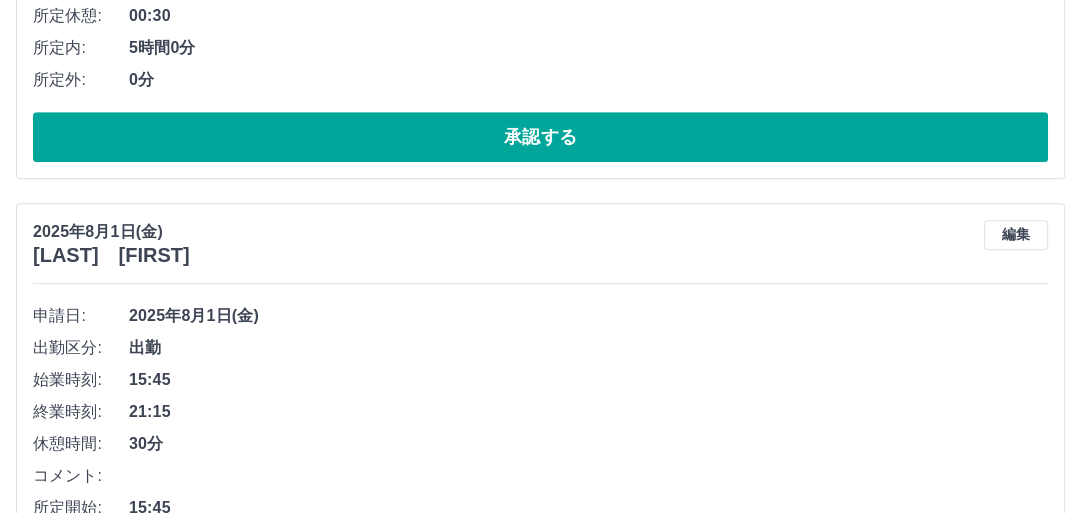 scroll, scrollTop: 11589, scrollLeft: 0, axis: vertical 